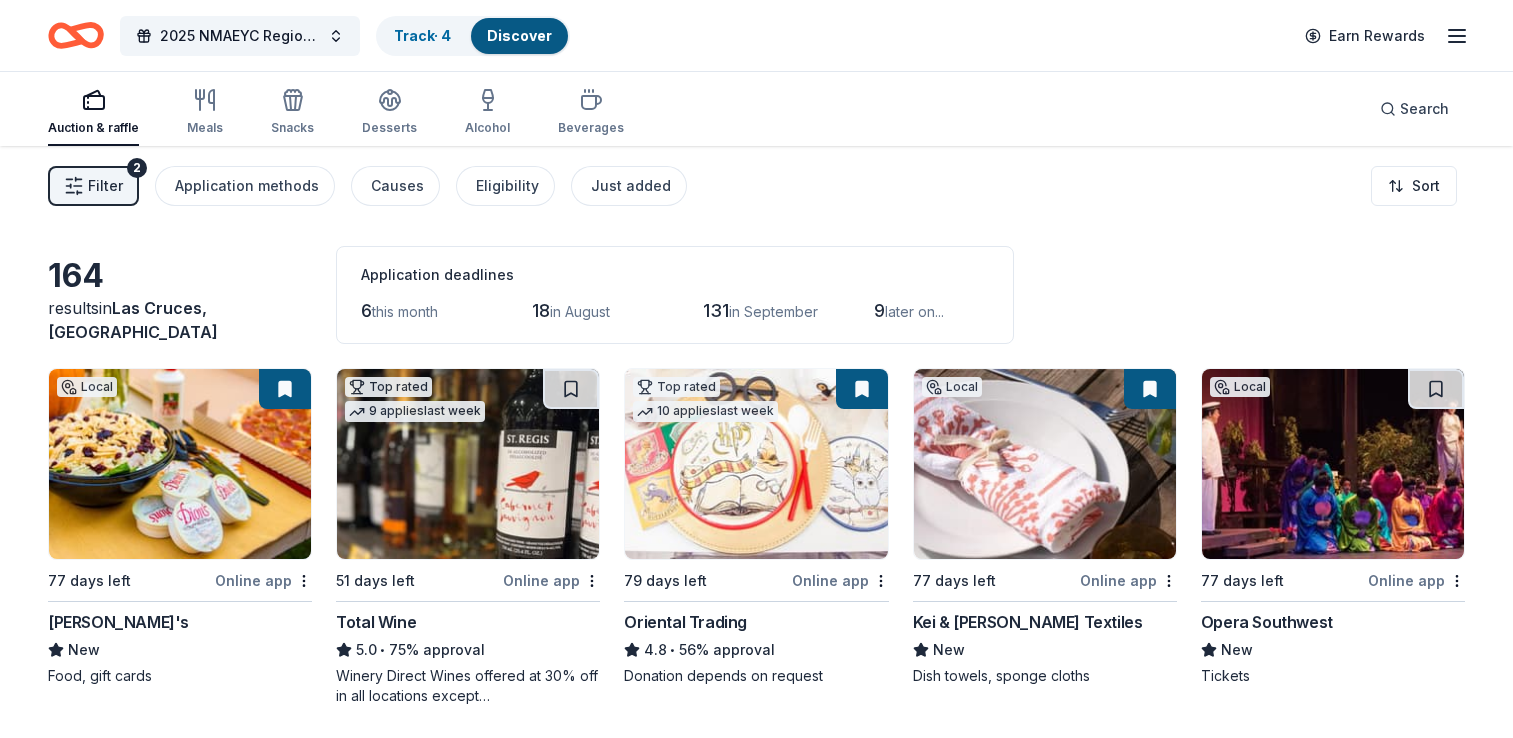 scroll, scrollTop: 384, scrollLeft: 0, axis: vertical 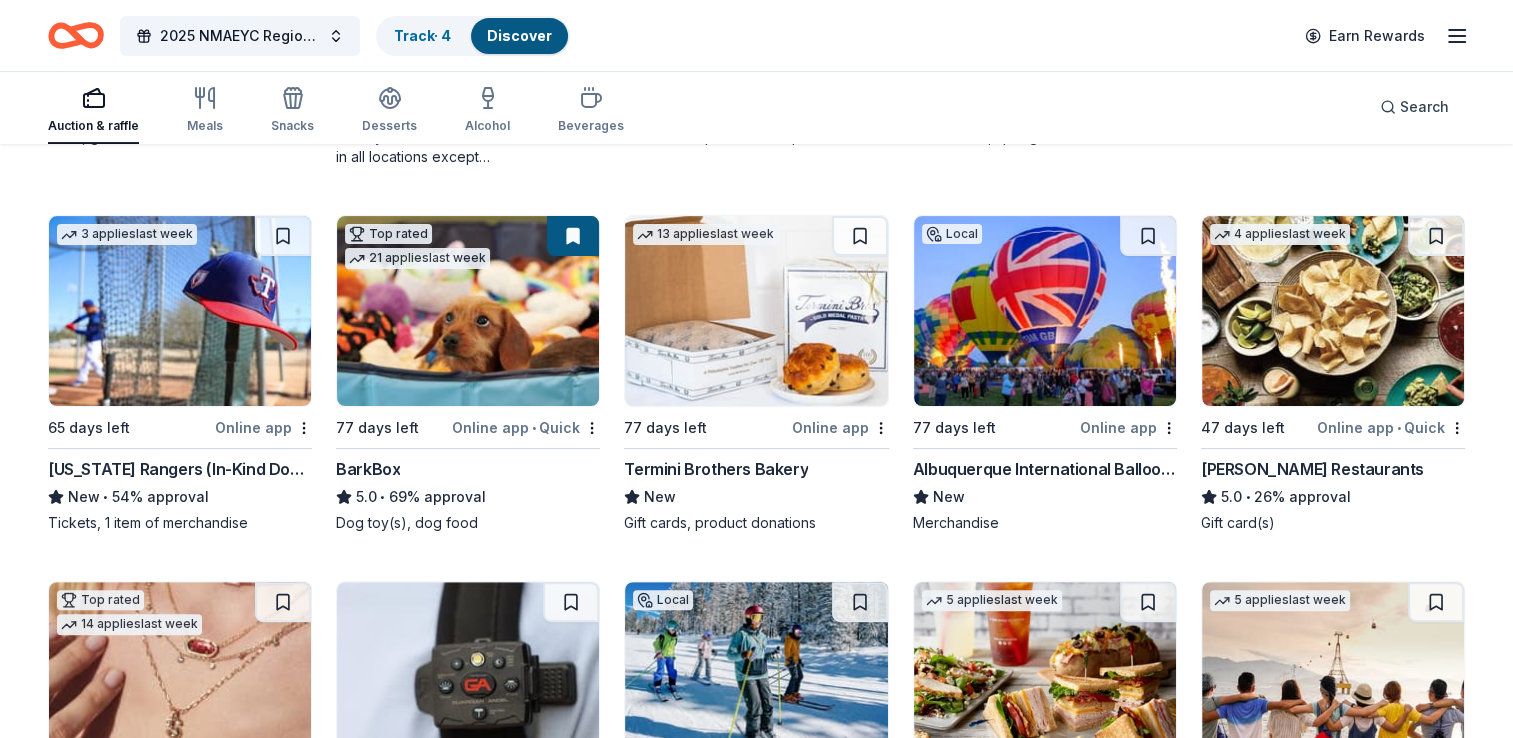 click on "Texas Rangers (In-Kind Donation)" at bounding box center (180, 469) 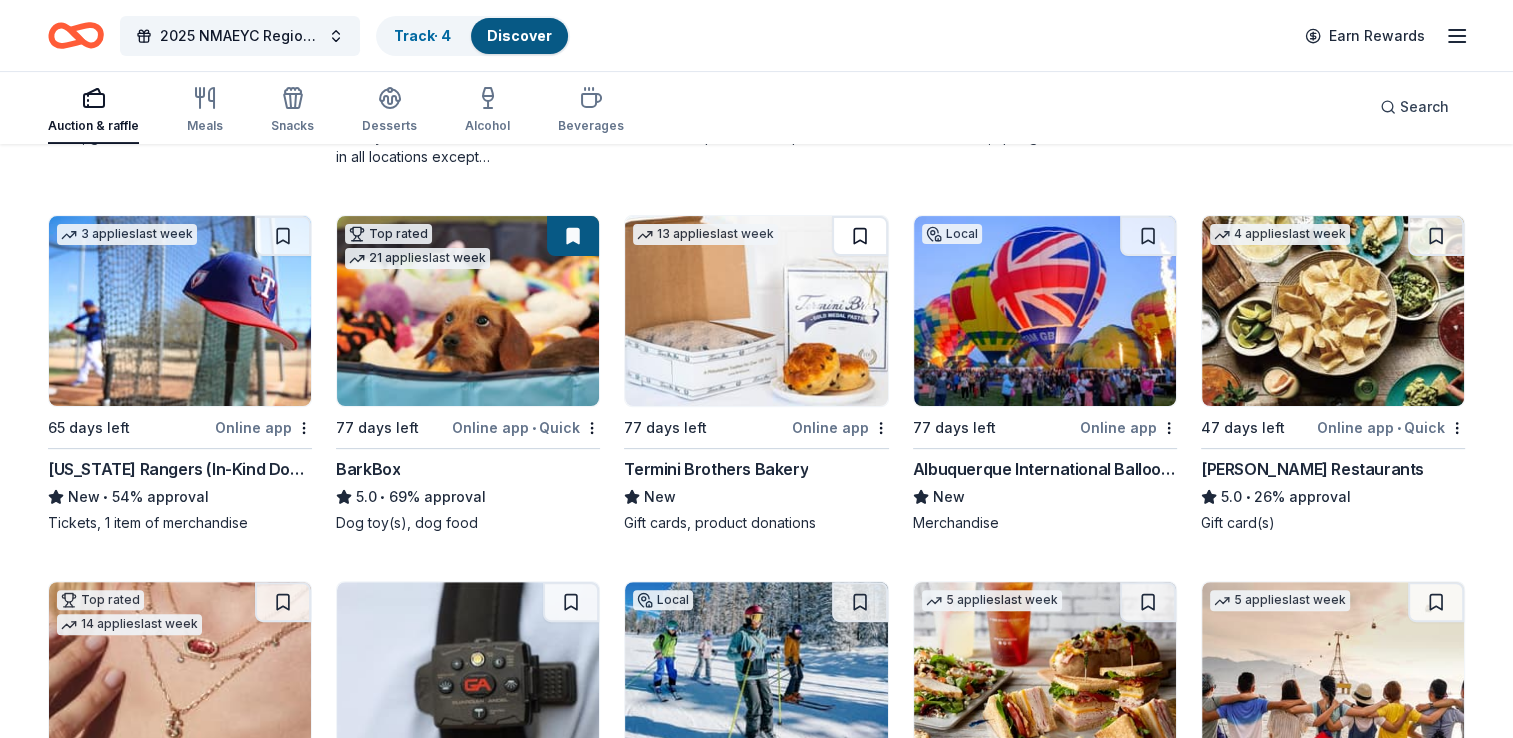 click at bounding box center [860, 236] 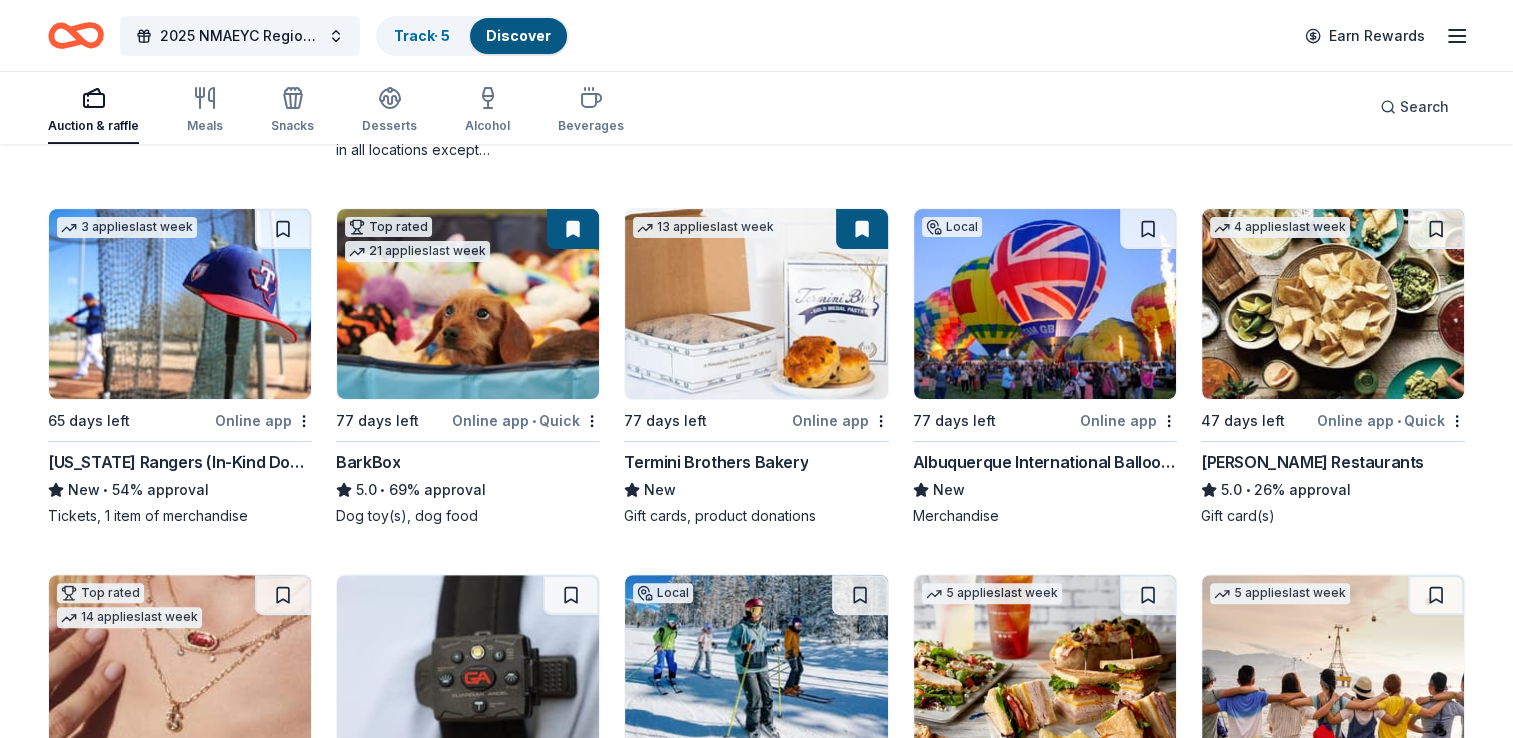 scroll, scrollTop: 541, scrollLeft: 0, axis: vertical 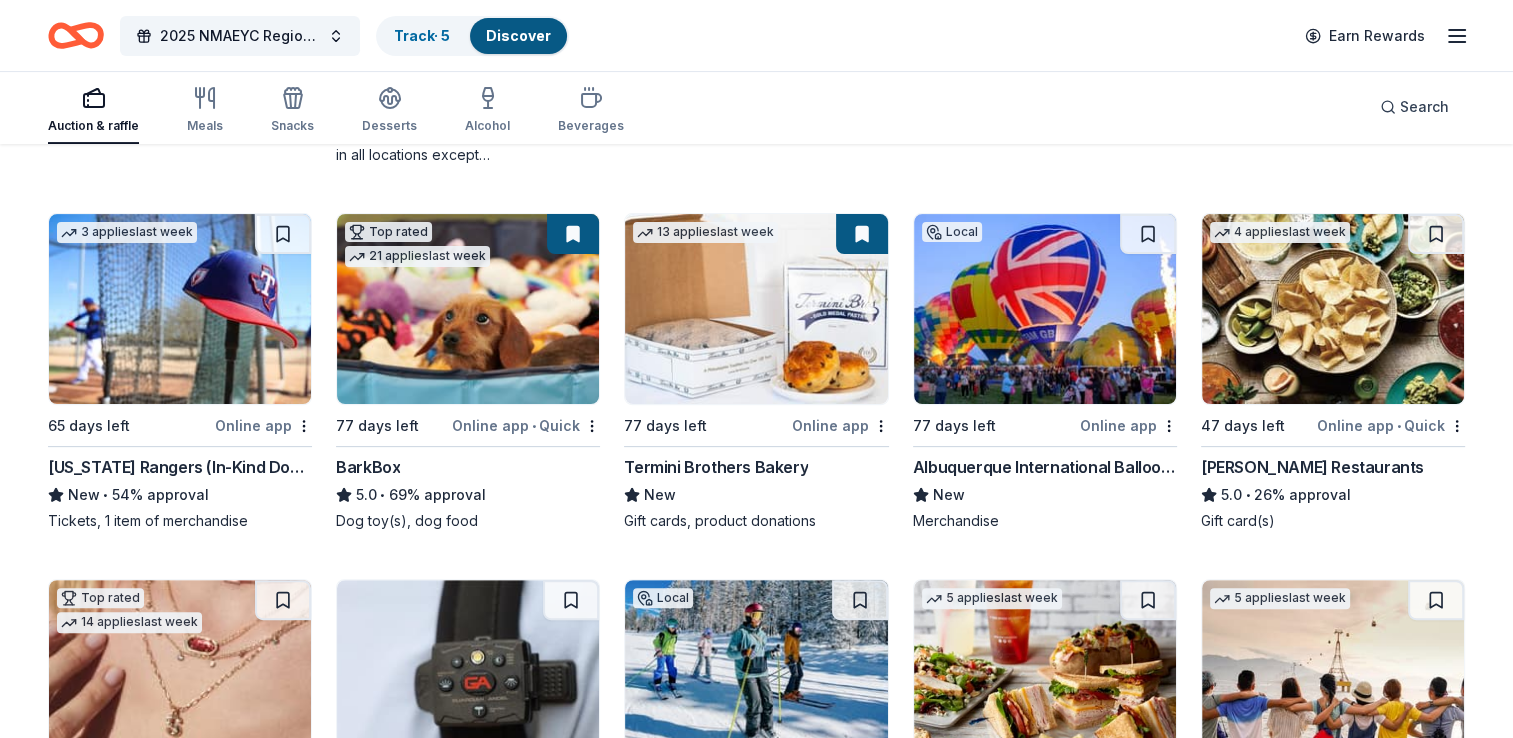 click at bounding box center (1045, 309) 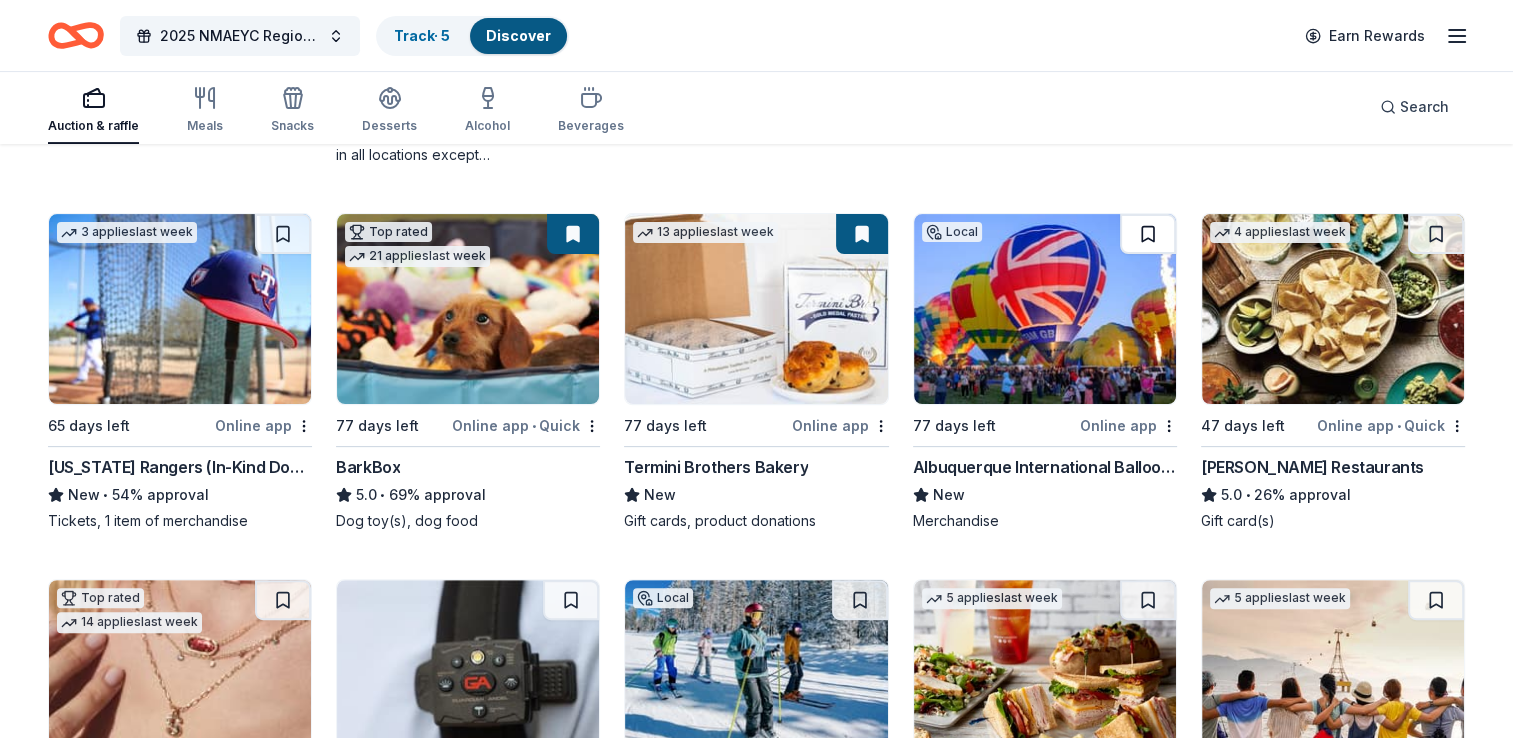 click at bounding box center (1148, 234) 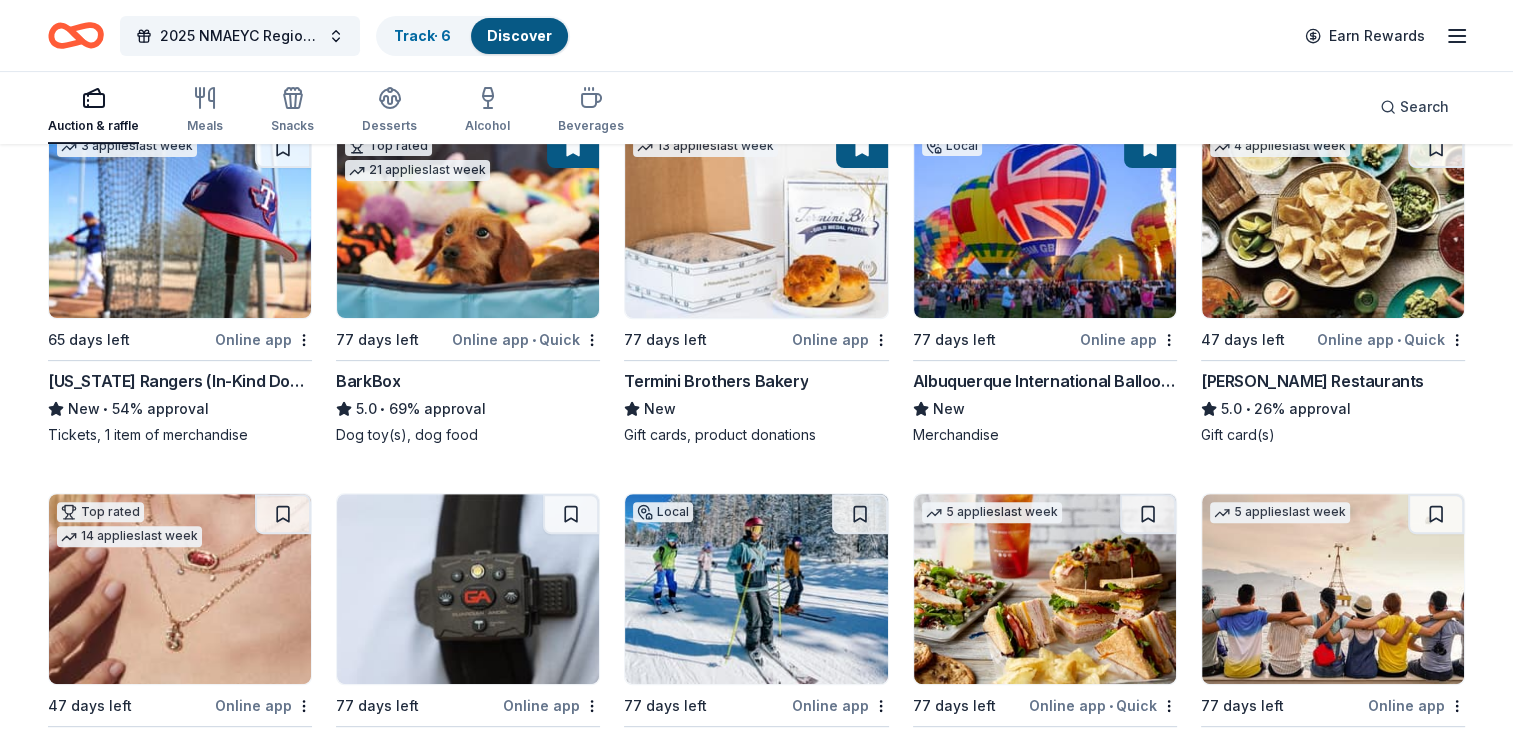 scroll, scrollTop: 568, scrollLeft: 0, axis: vertical 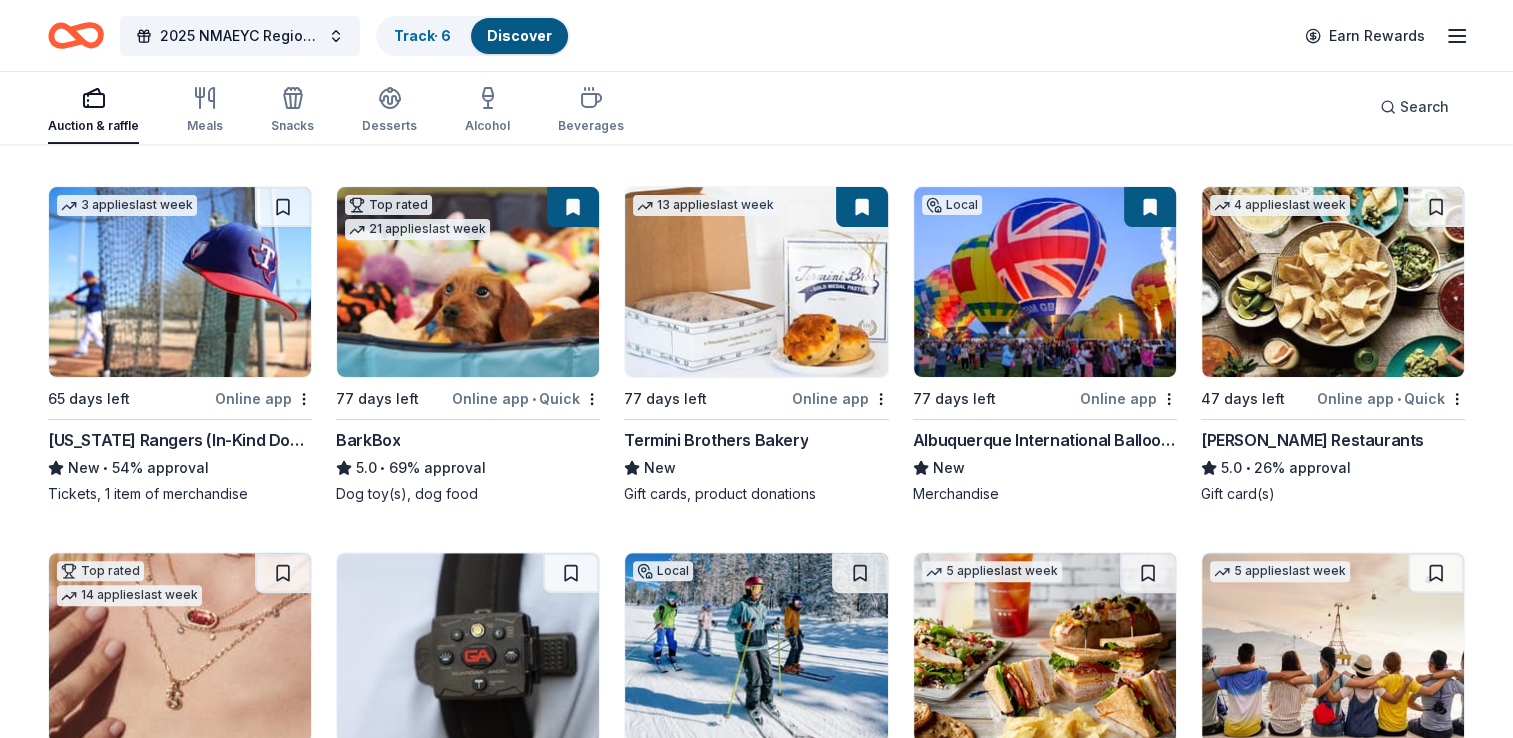 click on "Pappas Restaurants" at bounding box center (1312, 440) 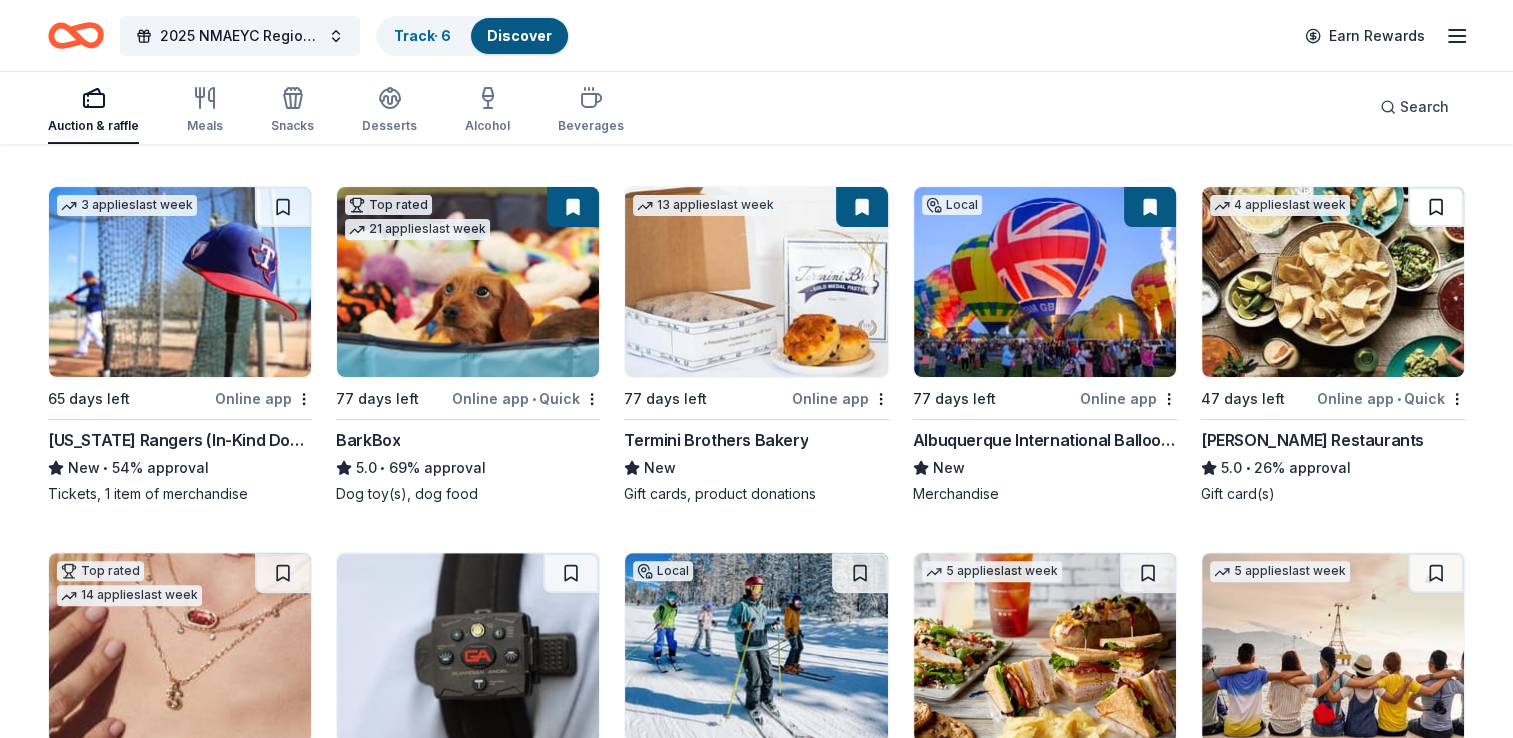click at bounding box center (1436, 207) 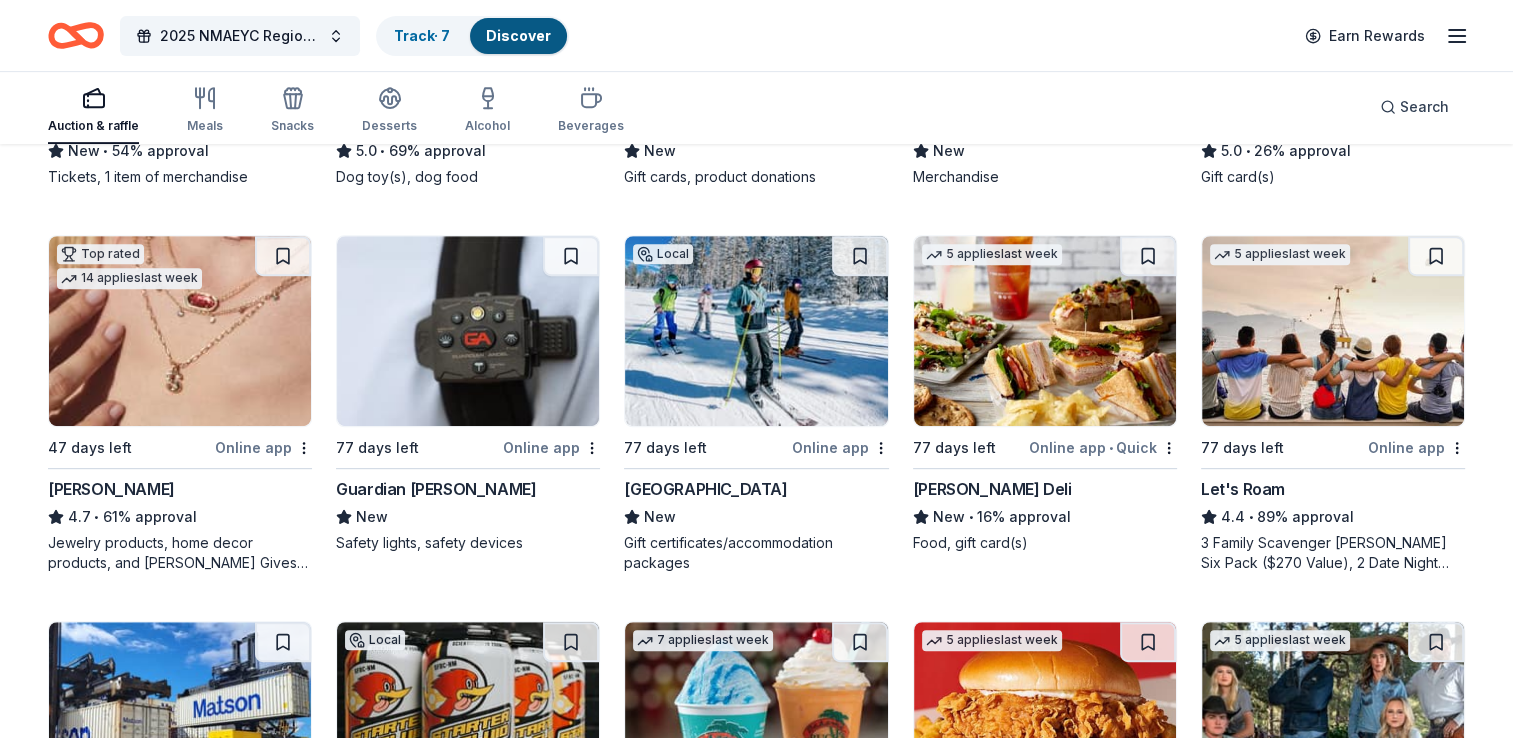 scroll, scrollTop: 920, scrollLeft: 0, axis: vertical 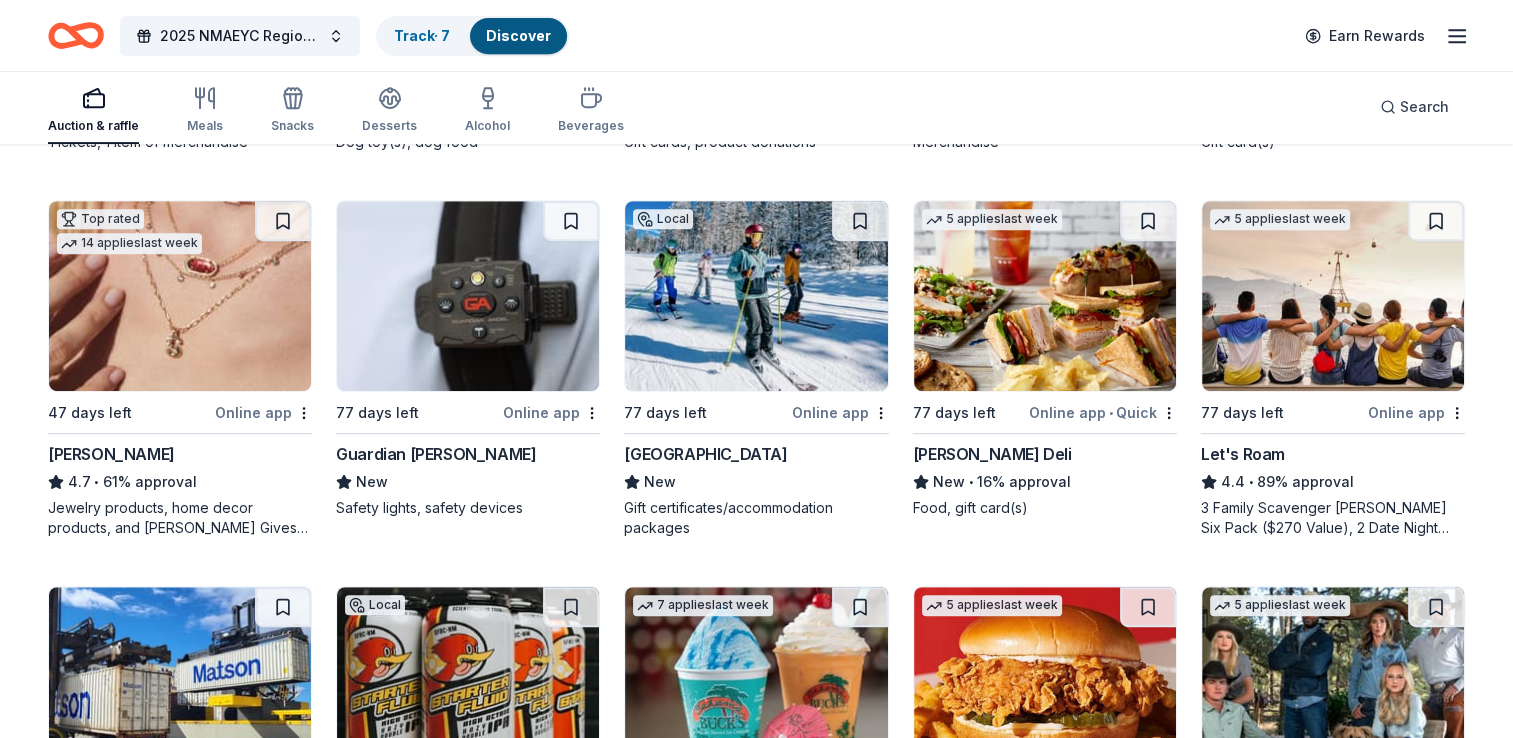 click at bounding box center (468, 296) 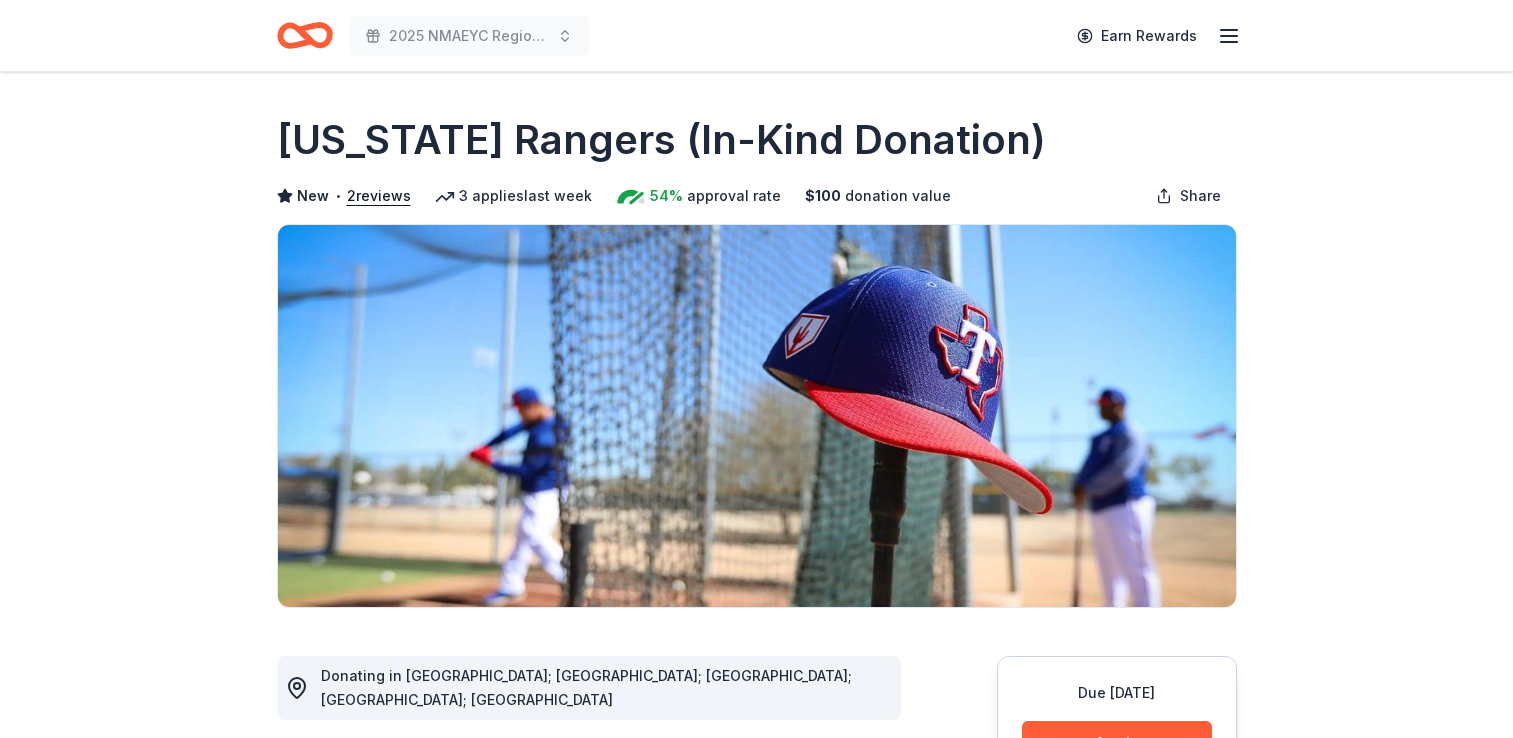 scroll, scrollTop: 0, scrollLeft: 0, axis: both 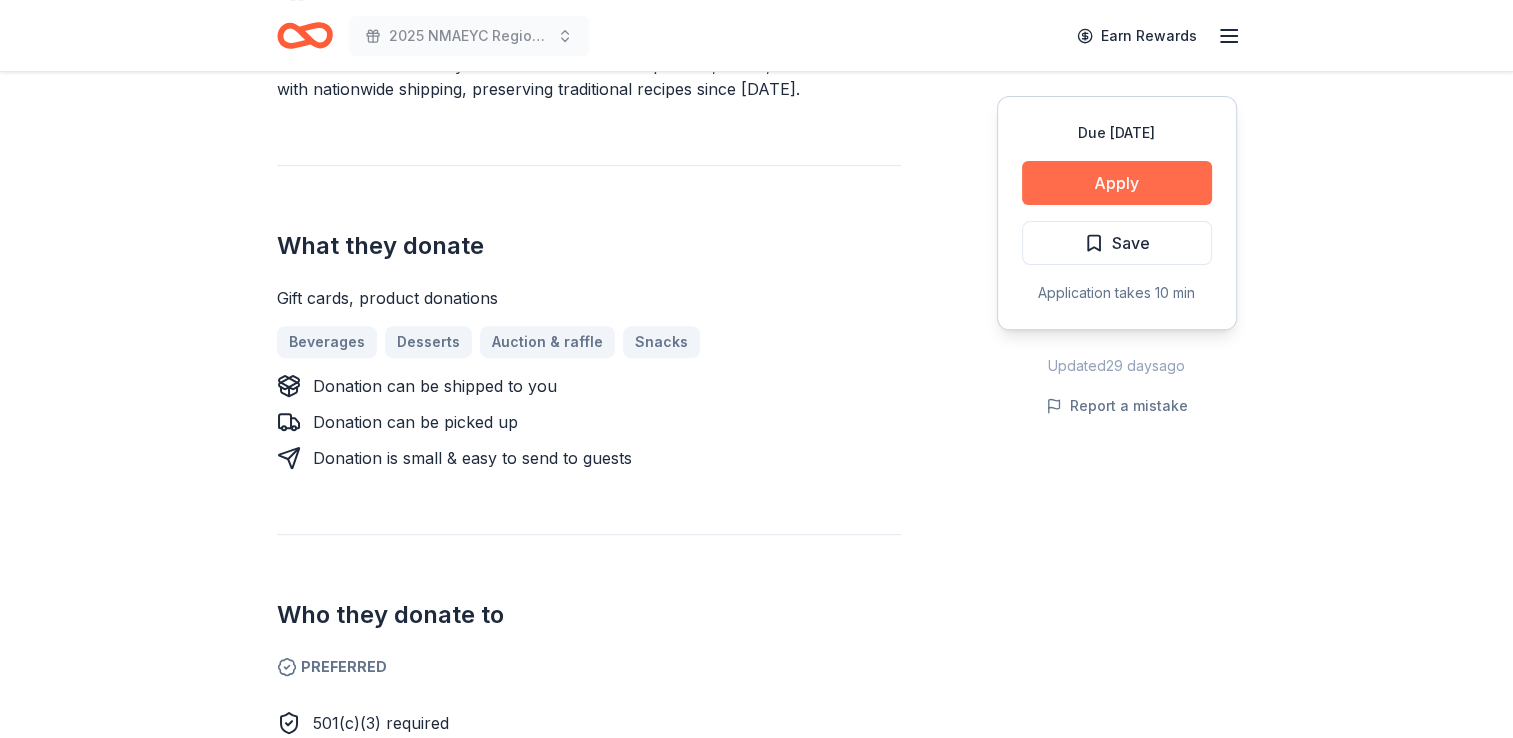 click on "Apply" at bounding box center (1117, 183) 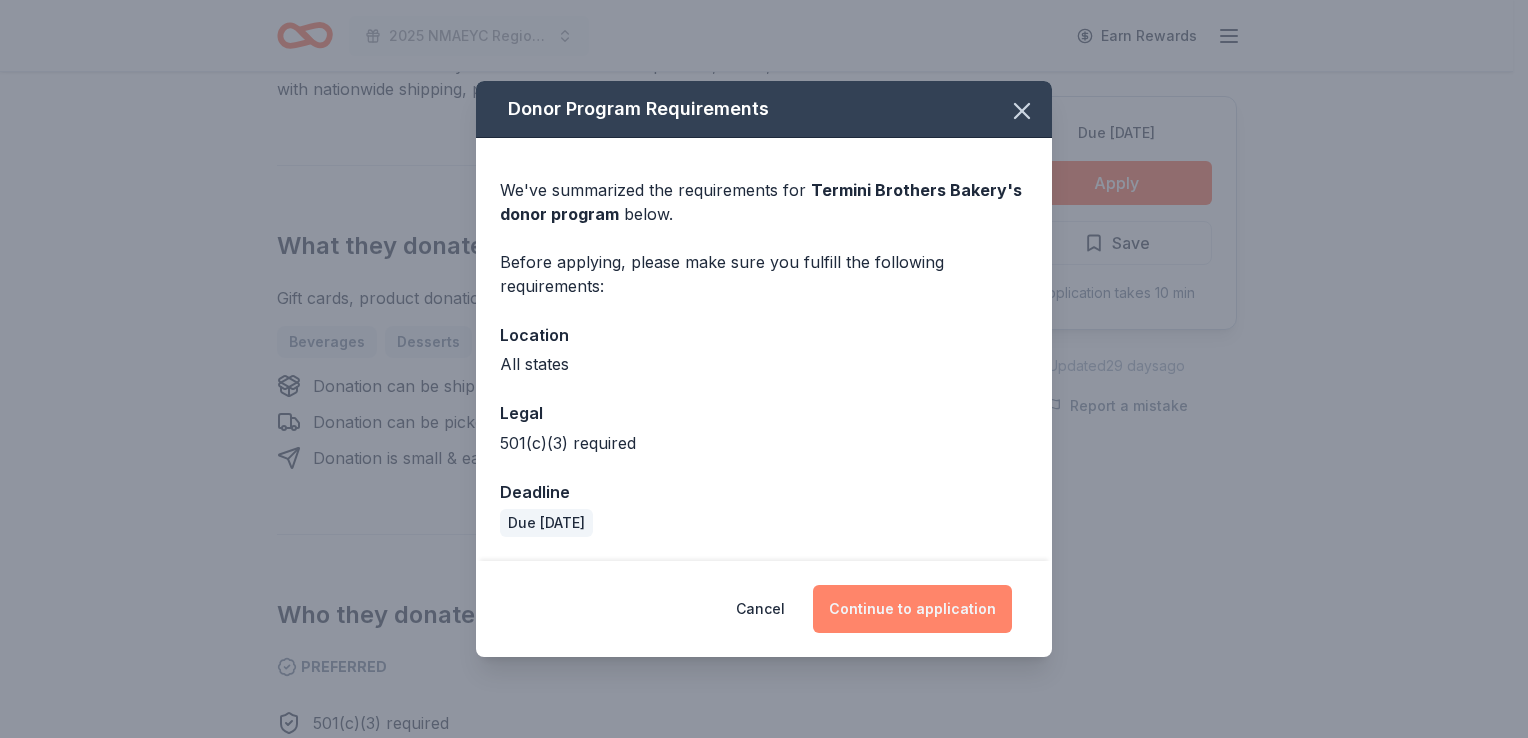 click on "Continue to application" at bounding box center [912, 609] 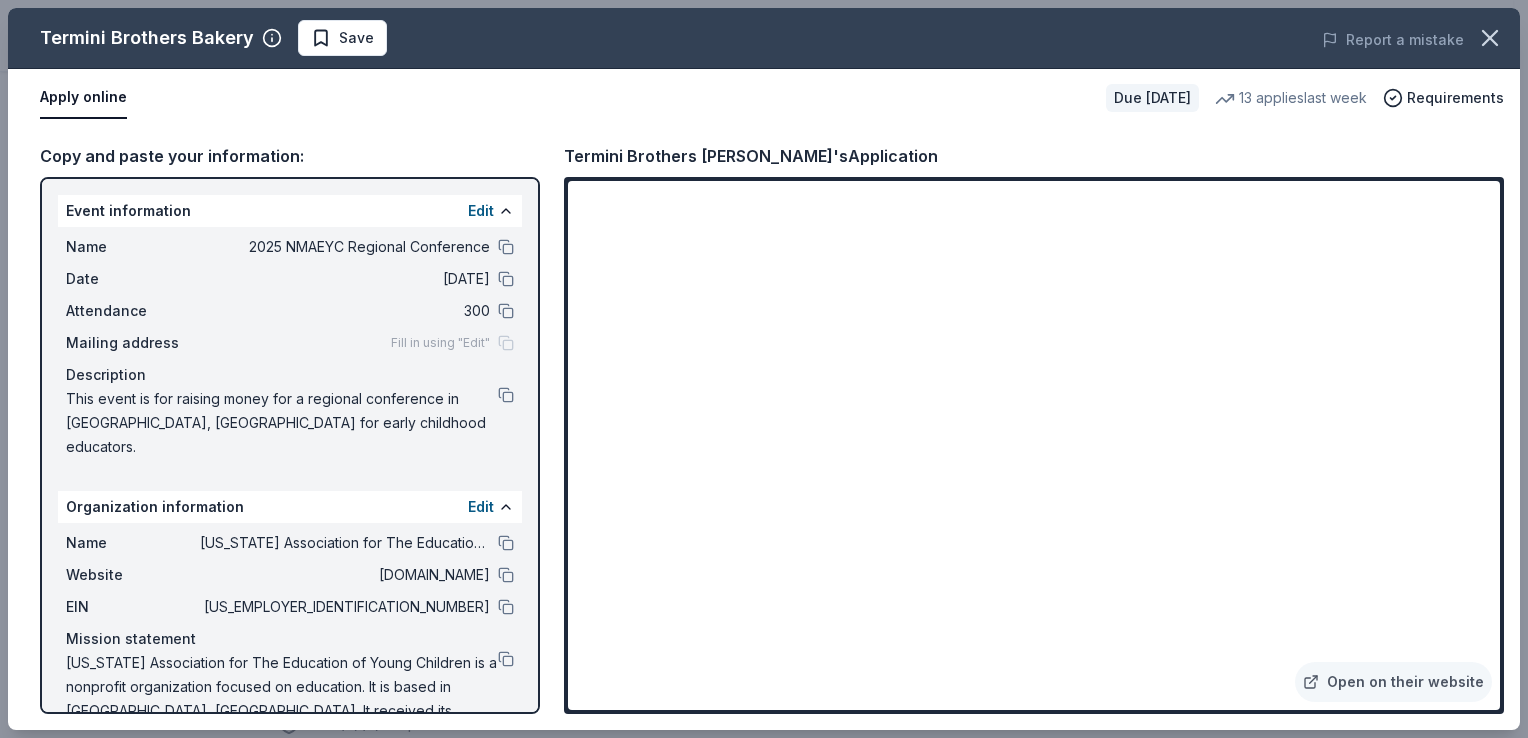 drag, startPoint x: 1099, startPoint y: 186, endPoint x: 1500, endPoint y: 247, distance: 405.61313 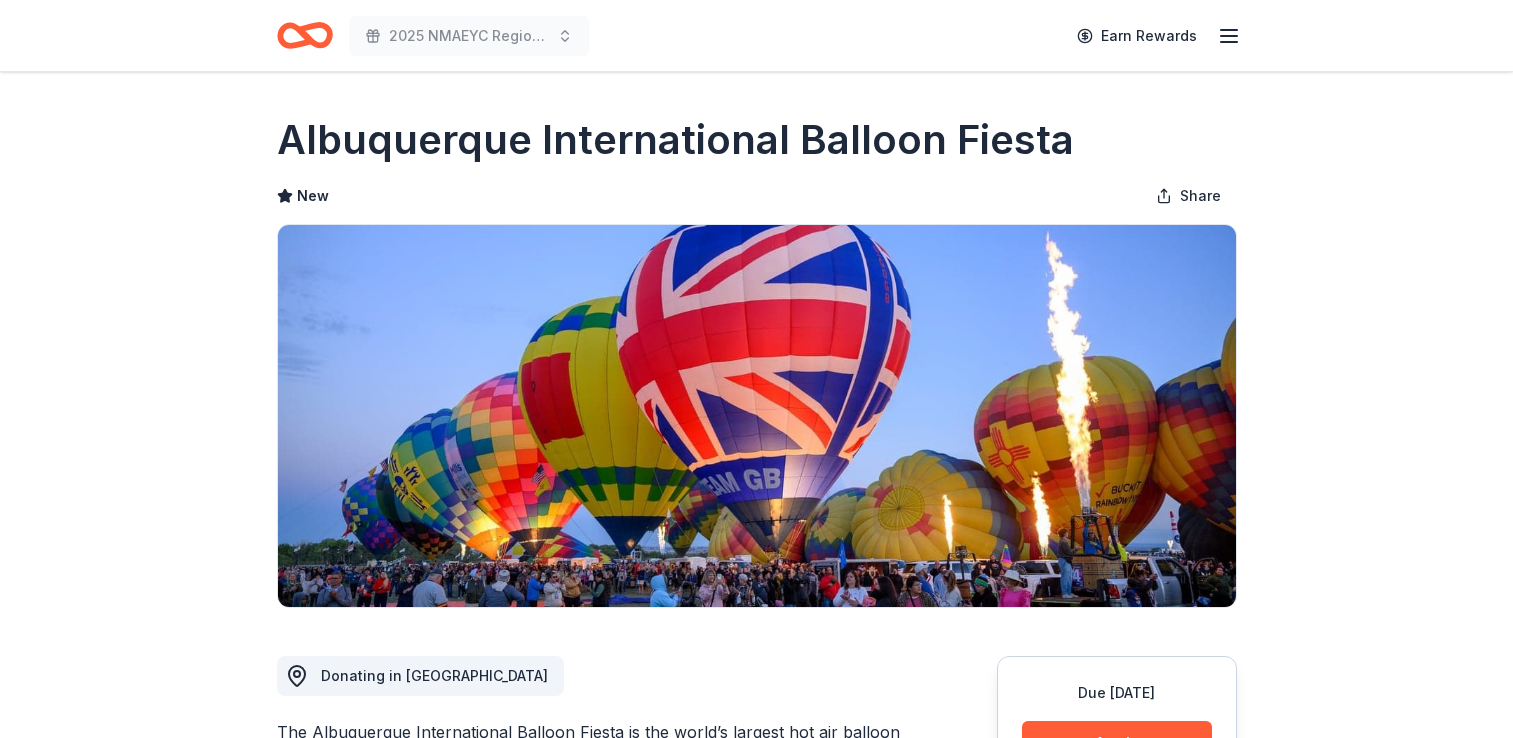 scroll, scrollTop: 0, scrollLeft: 0, axis: both 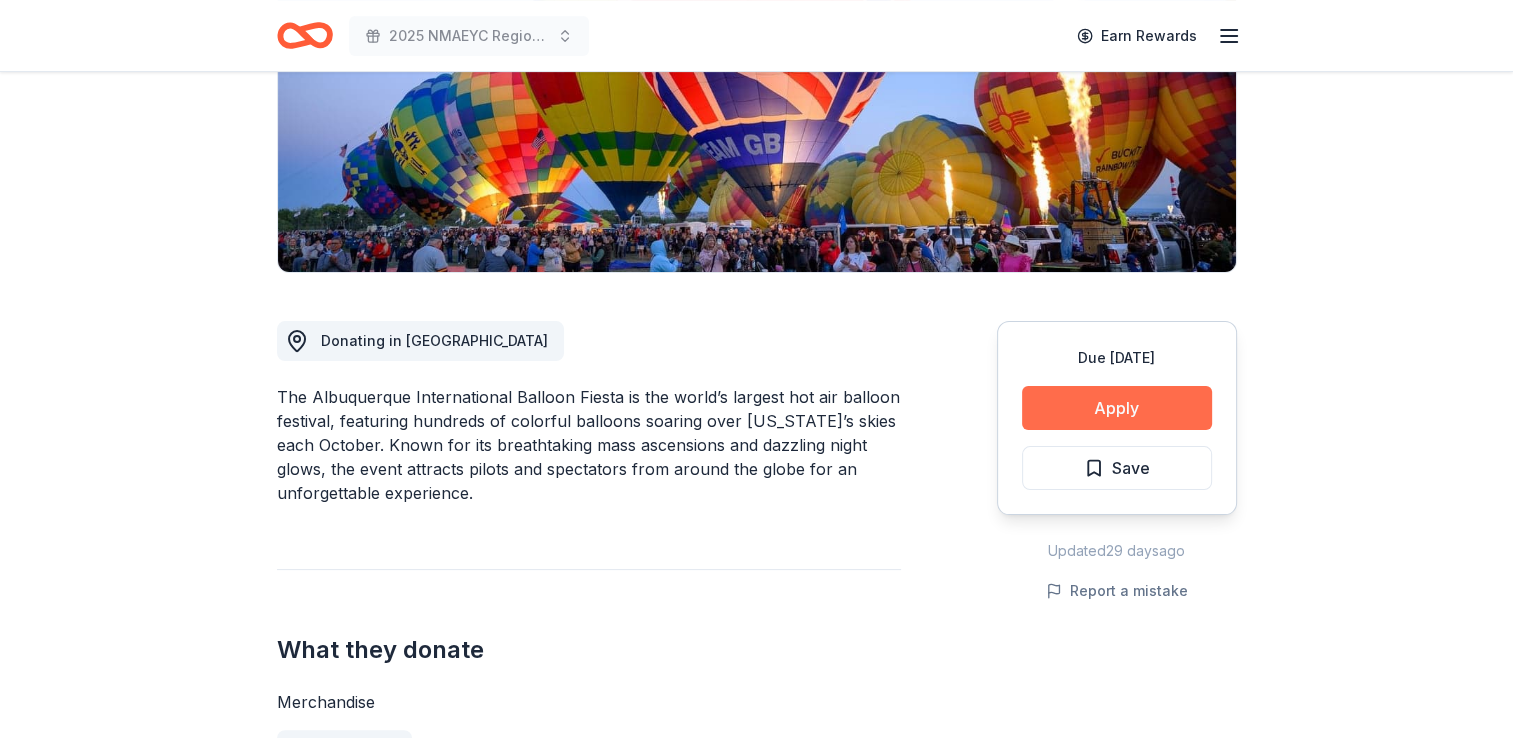 click on "Apply" at bounding box center [1117, 408] 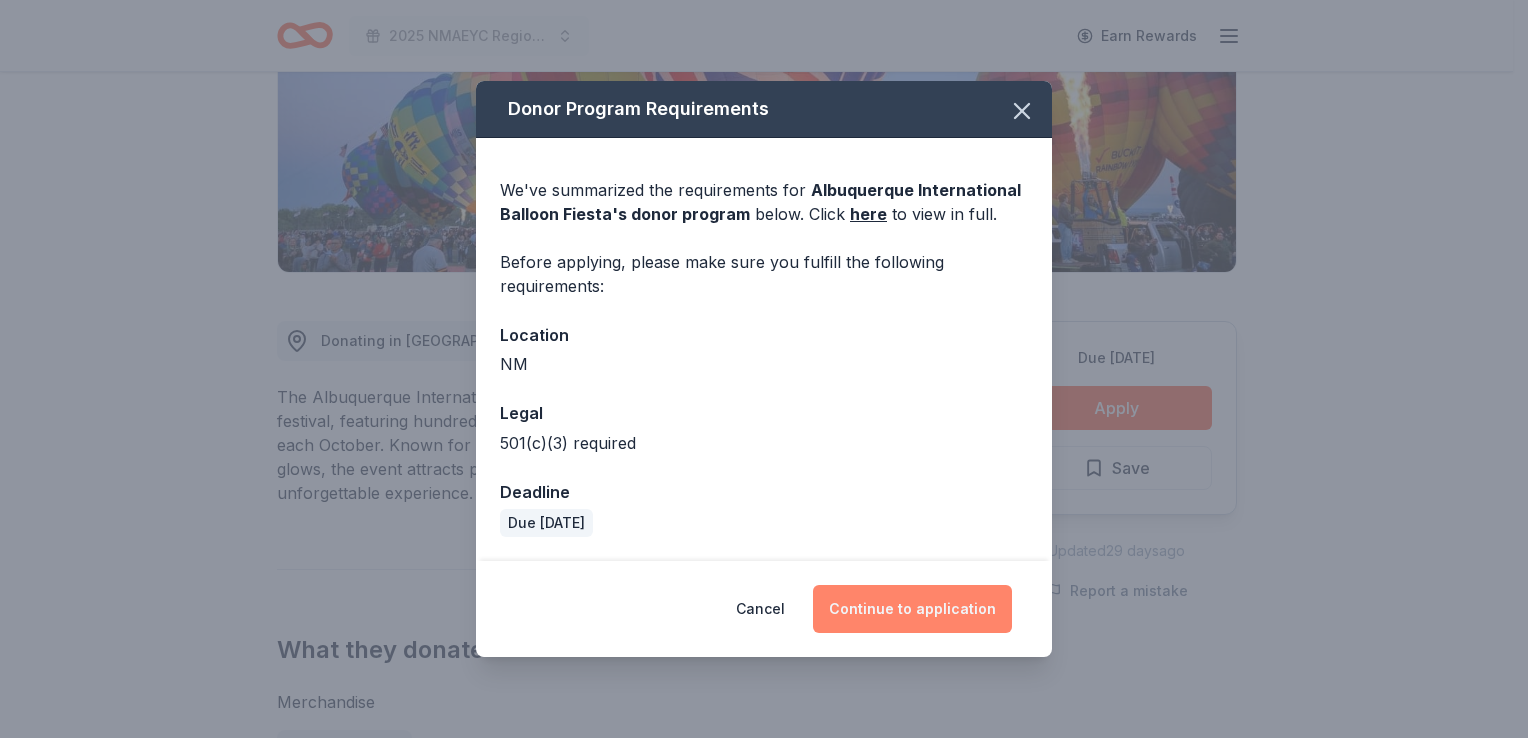 click on "Continue to application" at bounding box center (912, 609) 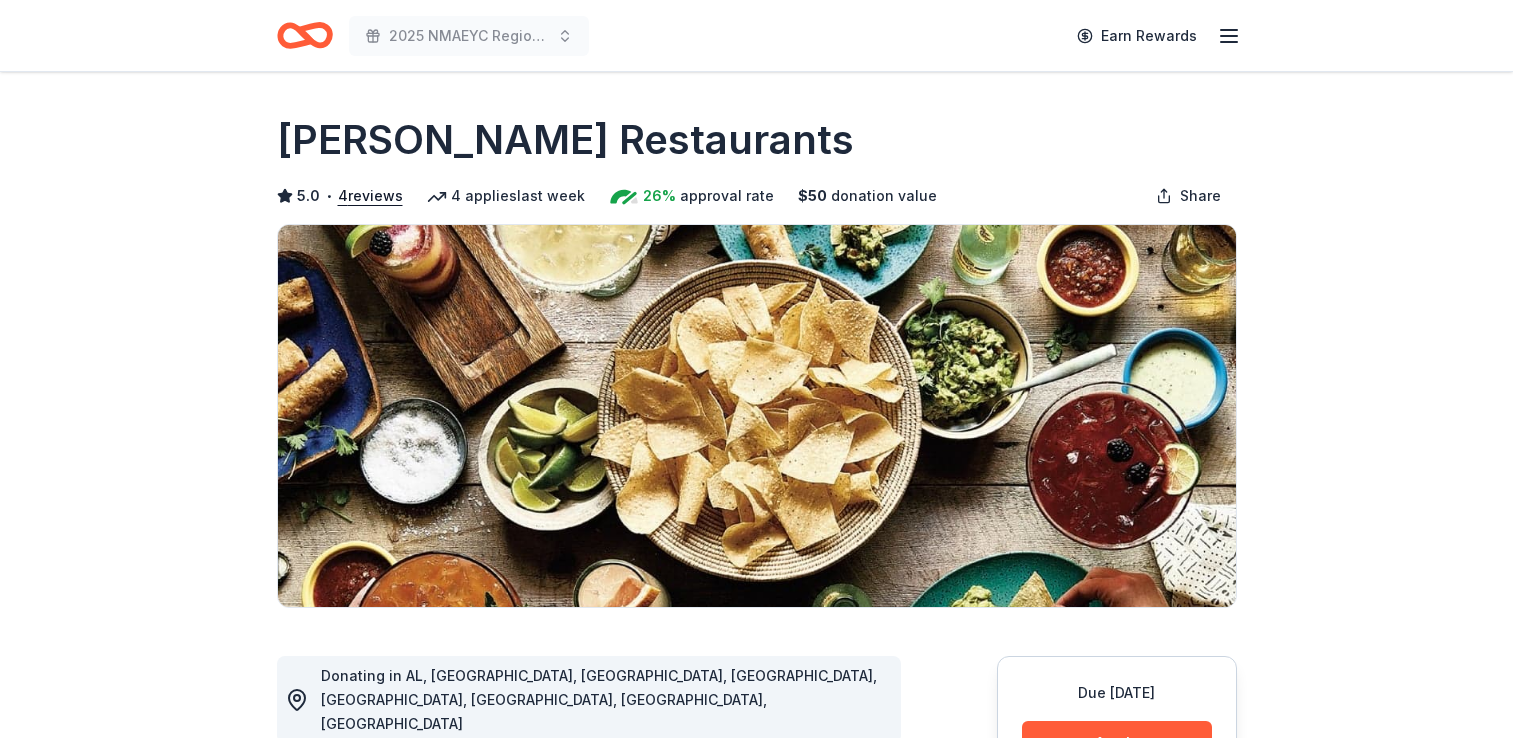 scroll, scrollTop: 0, scrollLeft: 0, axis: both 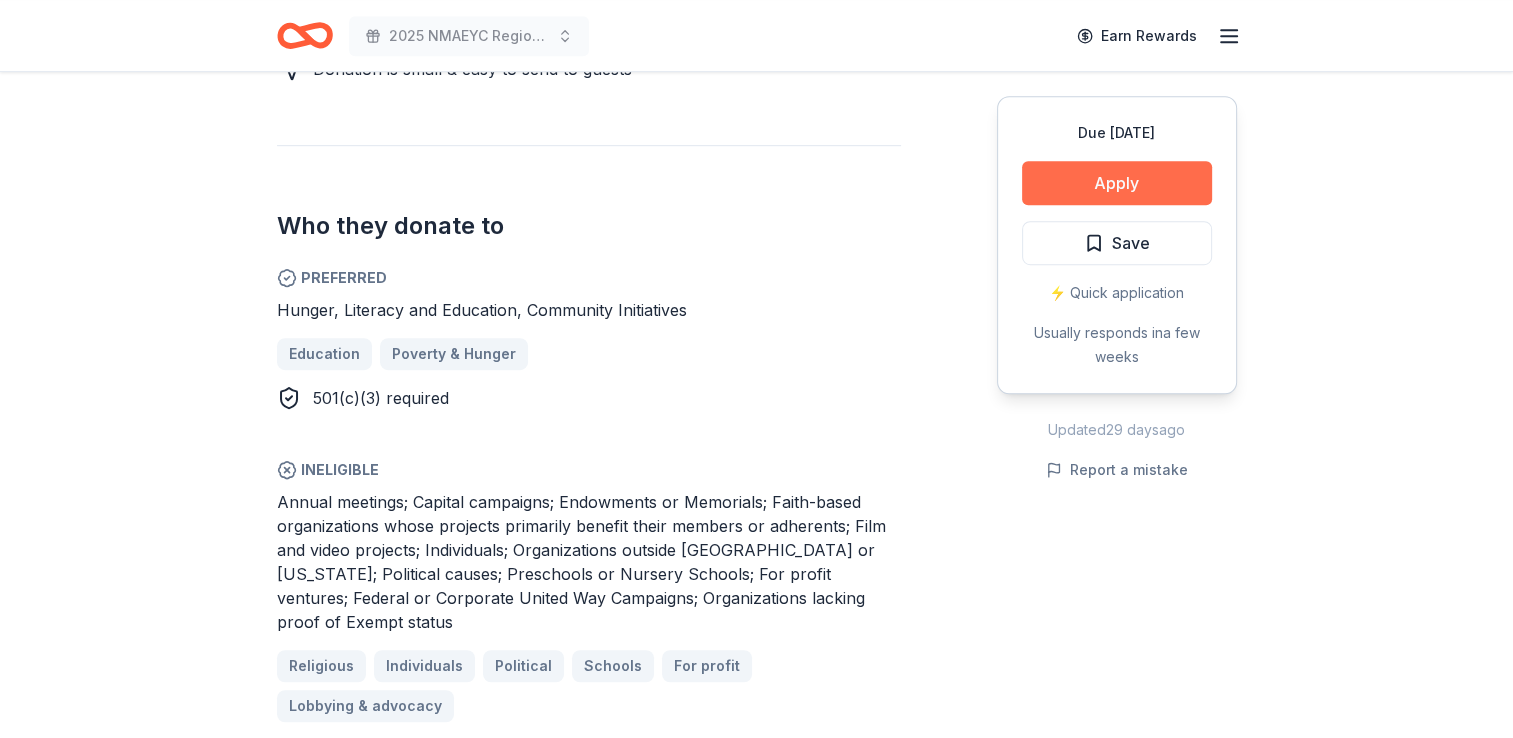 click on "Apply" at bounding box center (1117, 183) 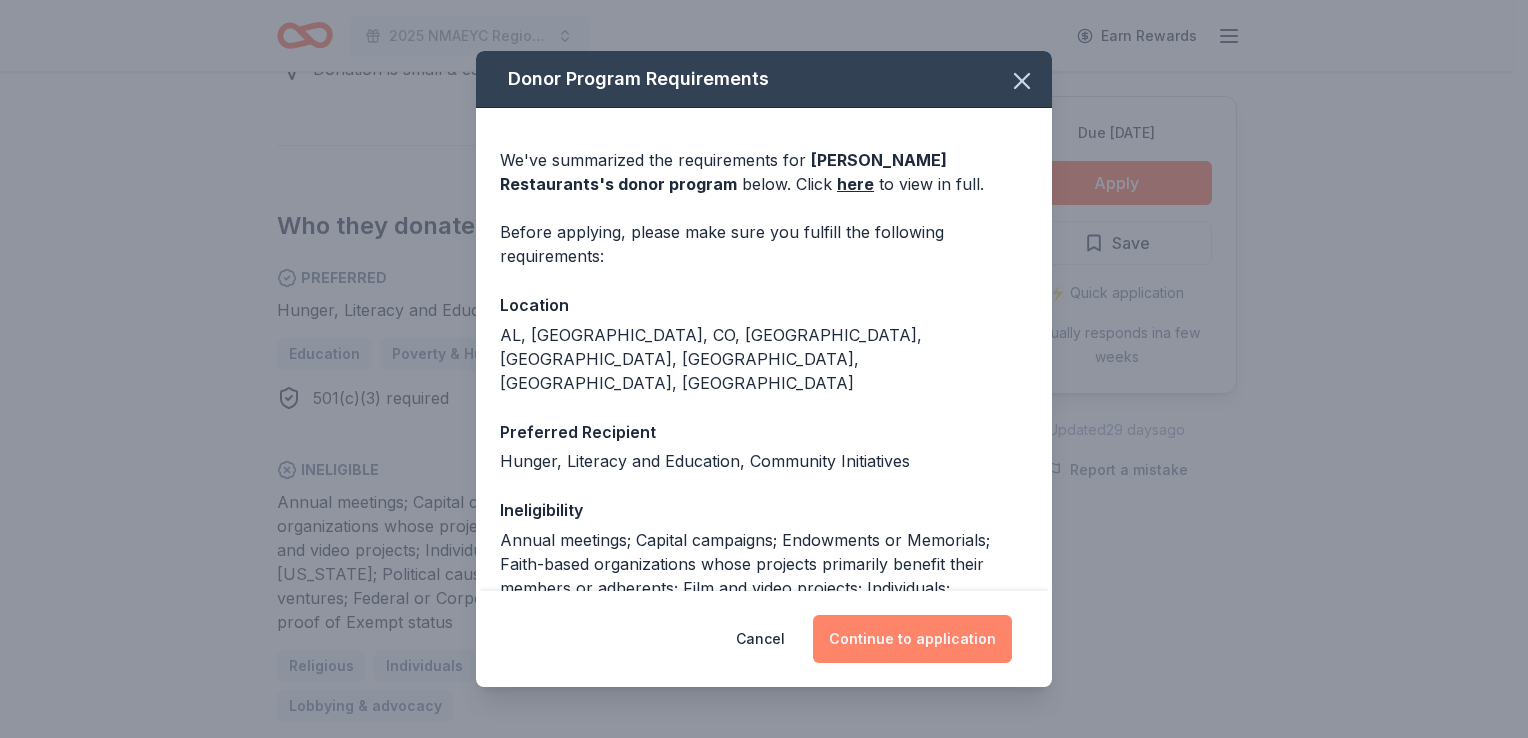 click on "Continue to application" at bounding box center (912, 639) 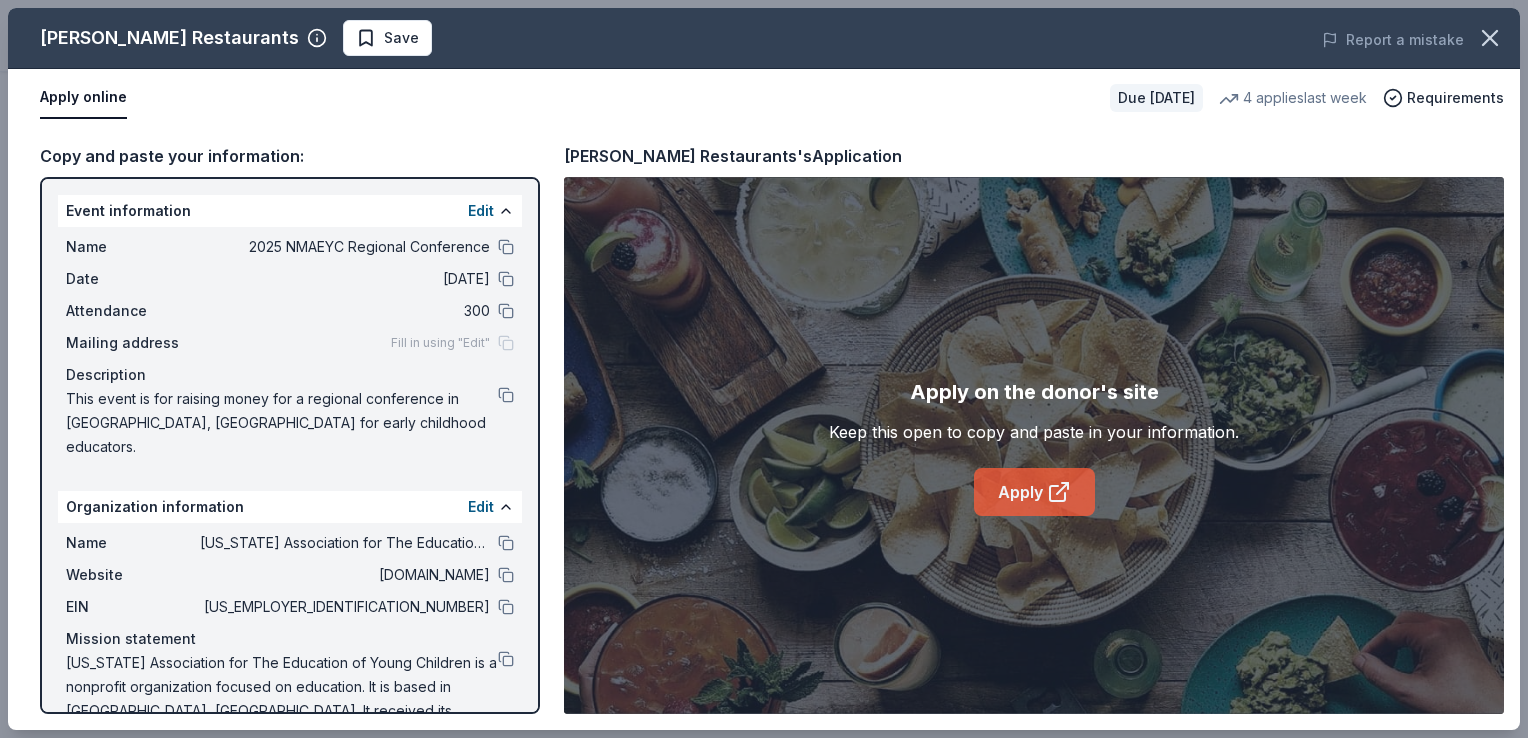 click on "Apply" at bounding box center (1034, 492) 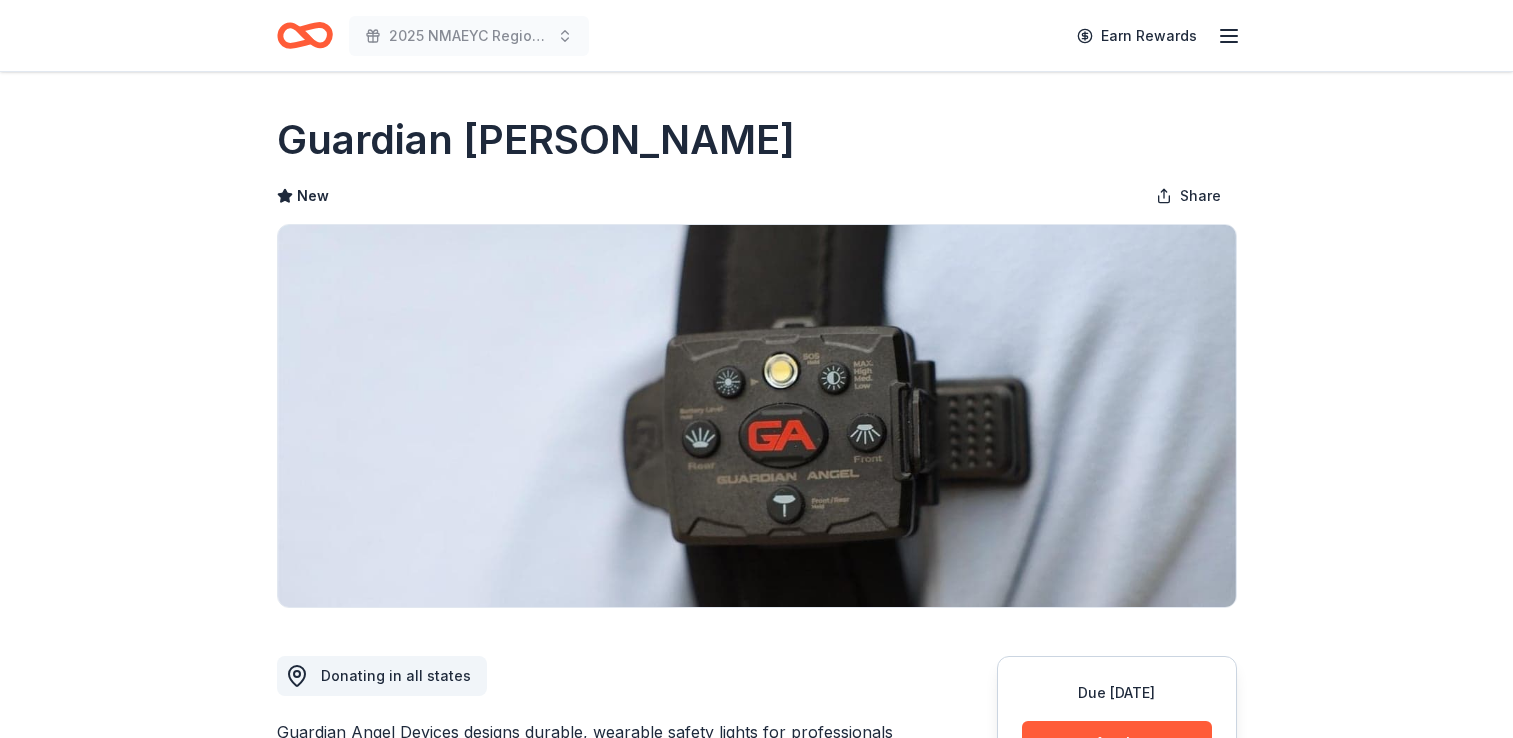 scroll, scrollTop: 0, scrollLeft: 0, axis: both 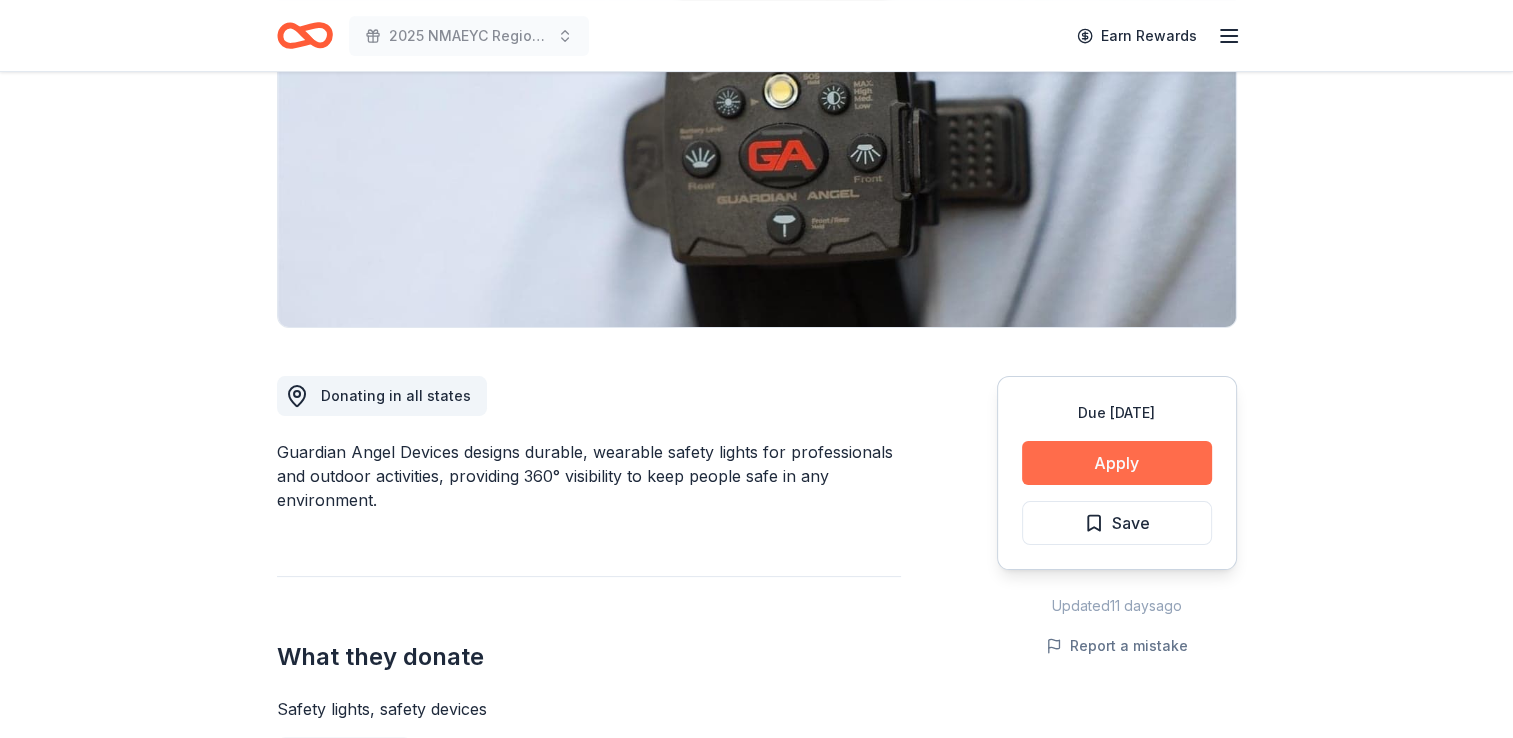 click on "Apply" at bounding box center (1117, 463) 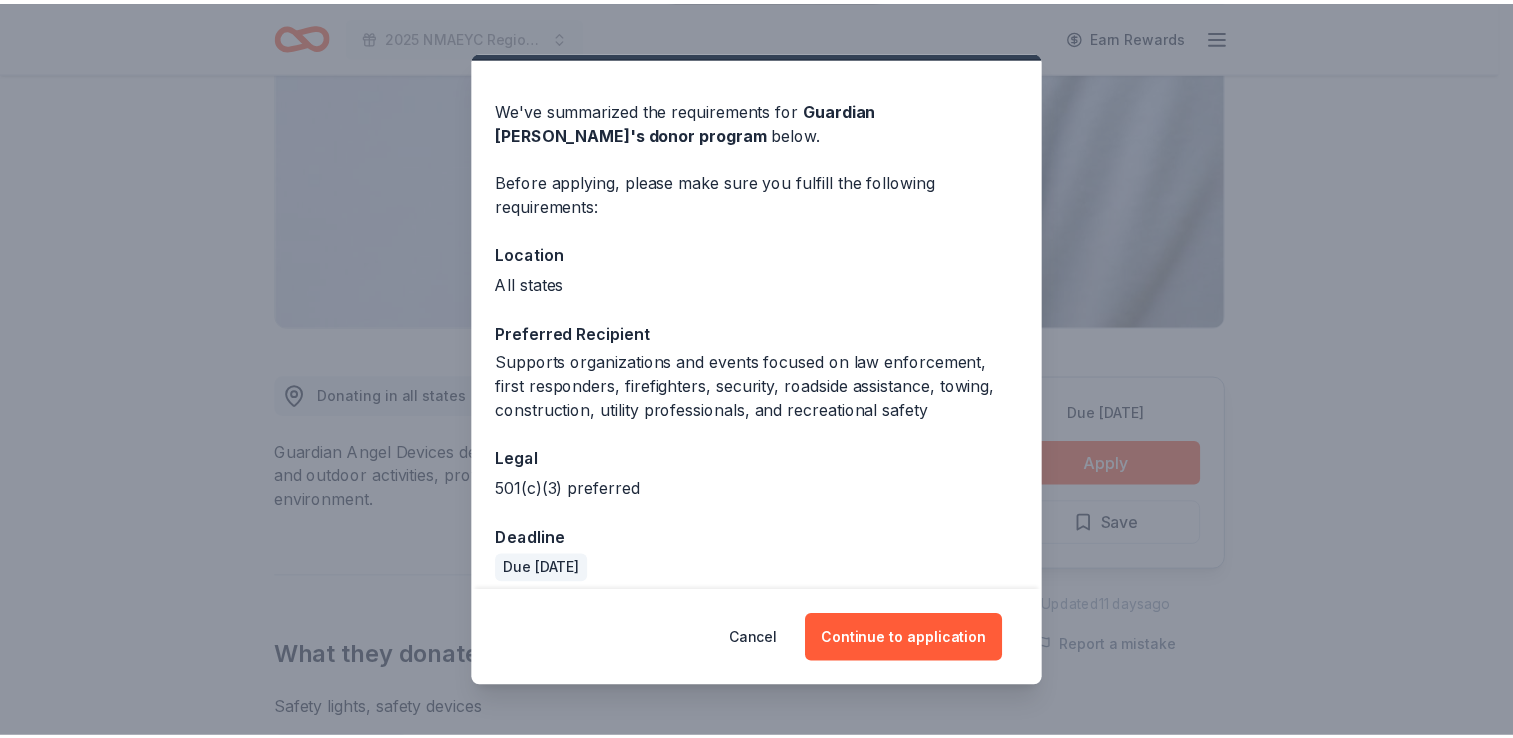 scroll, scrollTop: 66, scrollLeft: 0, axis: vertical 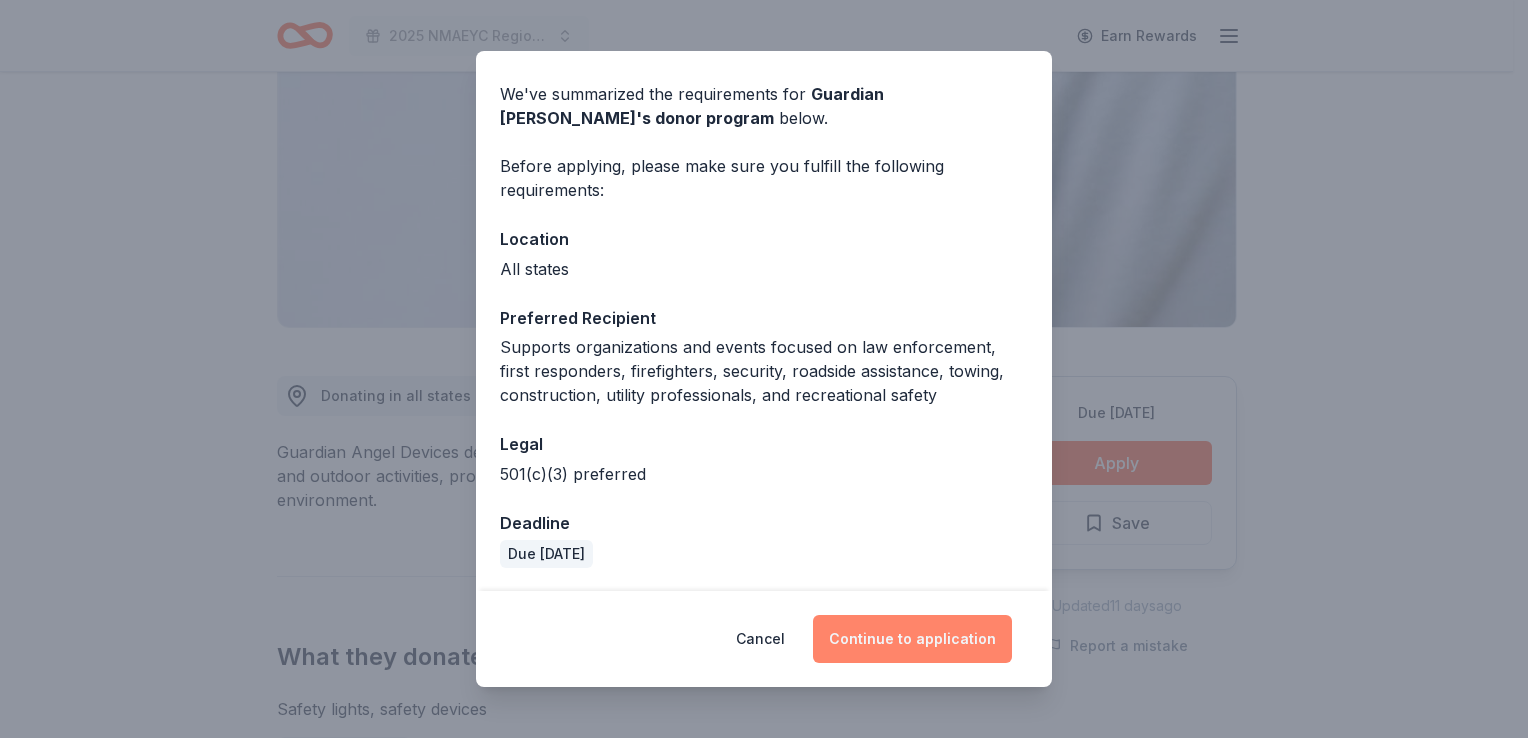 click on "Continue to application" at bounding box center (912, 639) 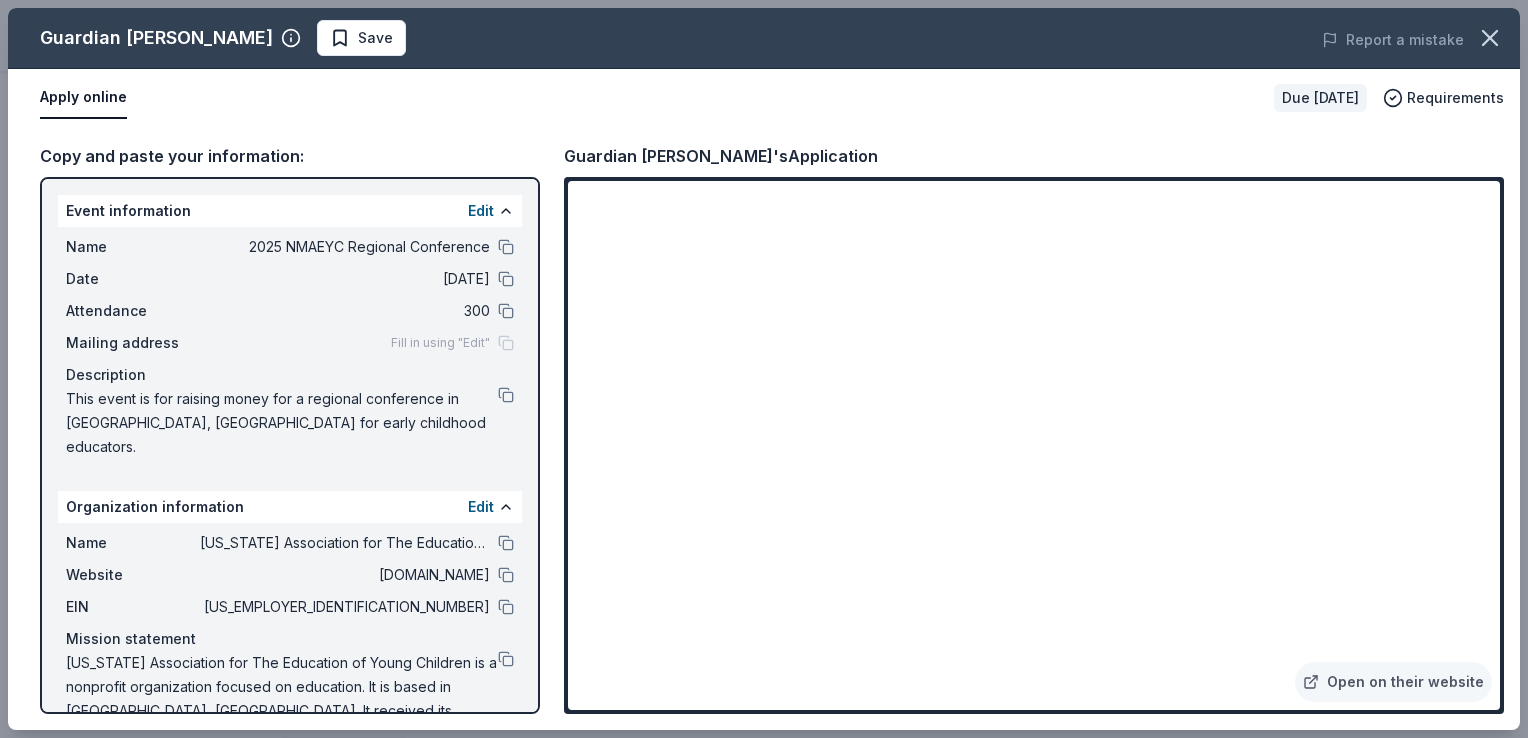 drag, startPoint x: 1527, startPoint y: 296, endPoint x: 1524, endPoint y: 326, distance: 30.149628 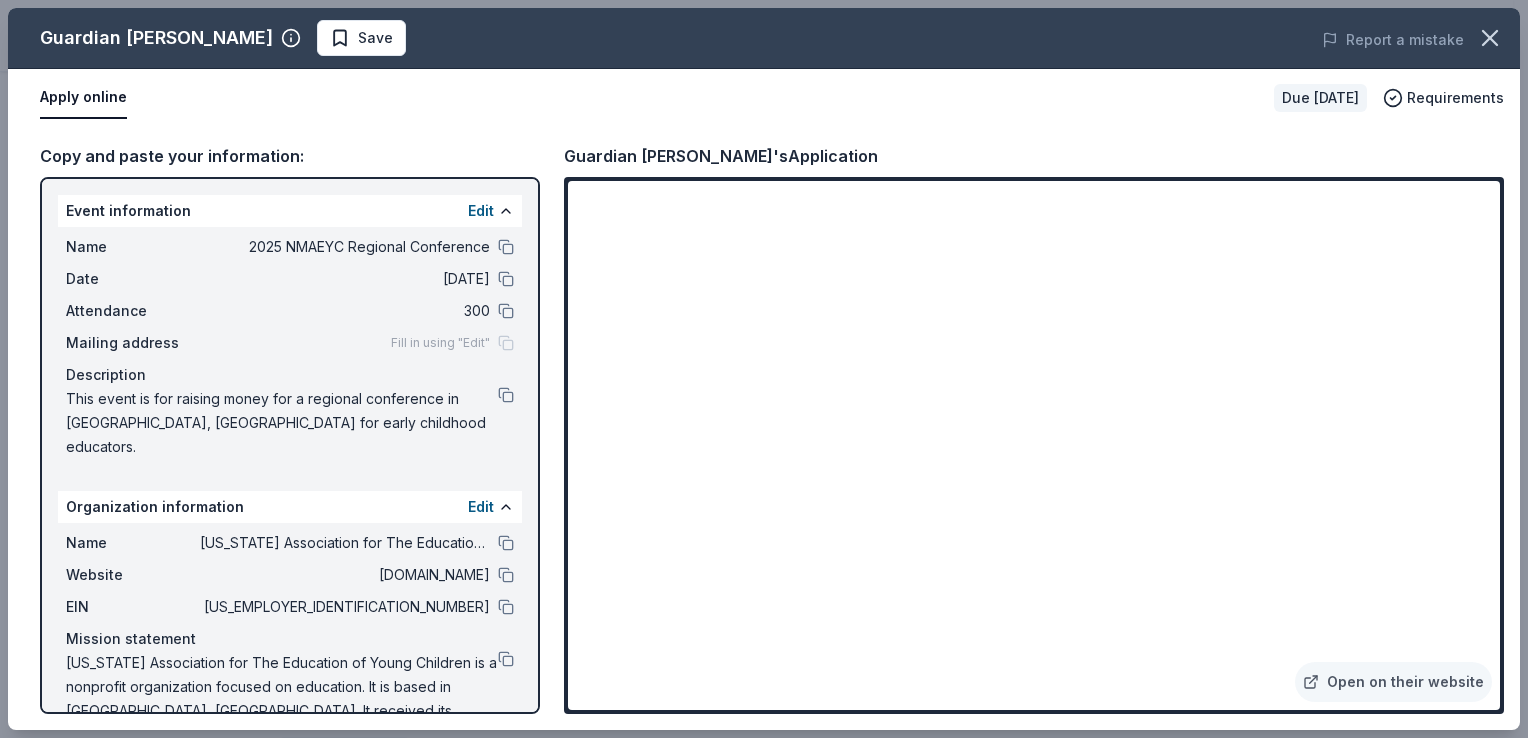 drag, startPoint x: 1526, startPoint y: 364, endPoint x: 1520, endPoint y: 416, distance: 52.34501 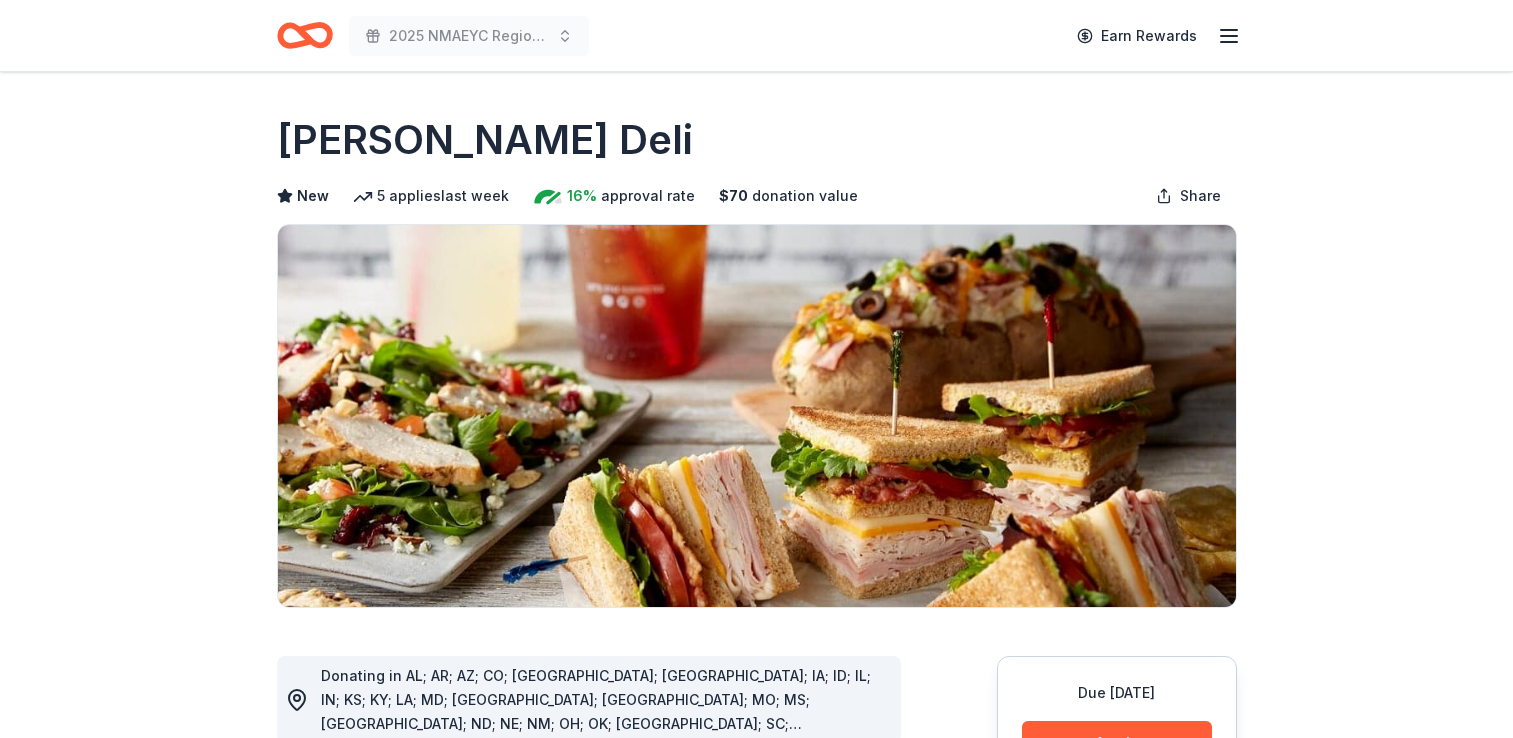 scroll, scrollTop: 0, scrollLeft: 0, axis: both 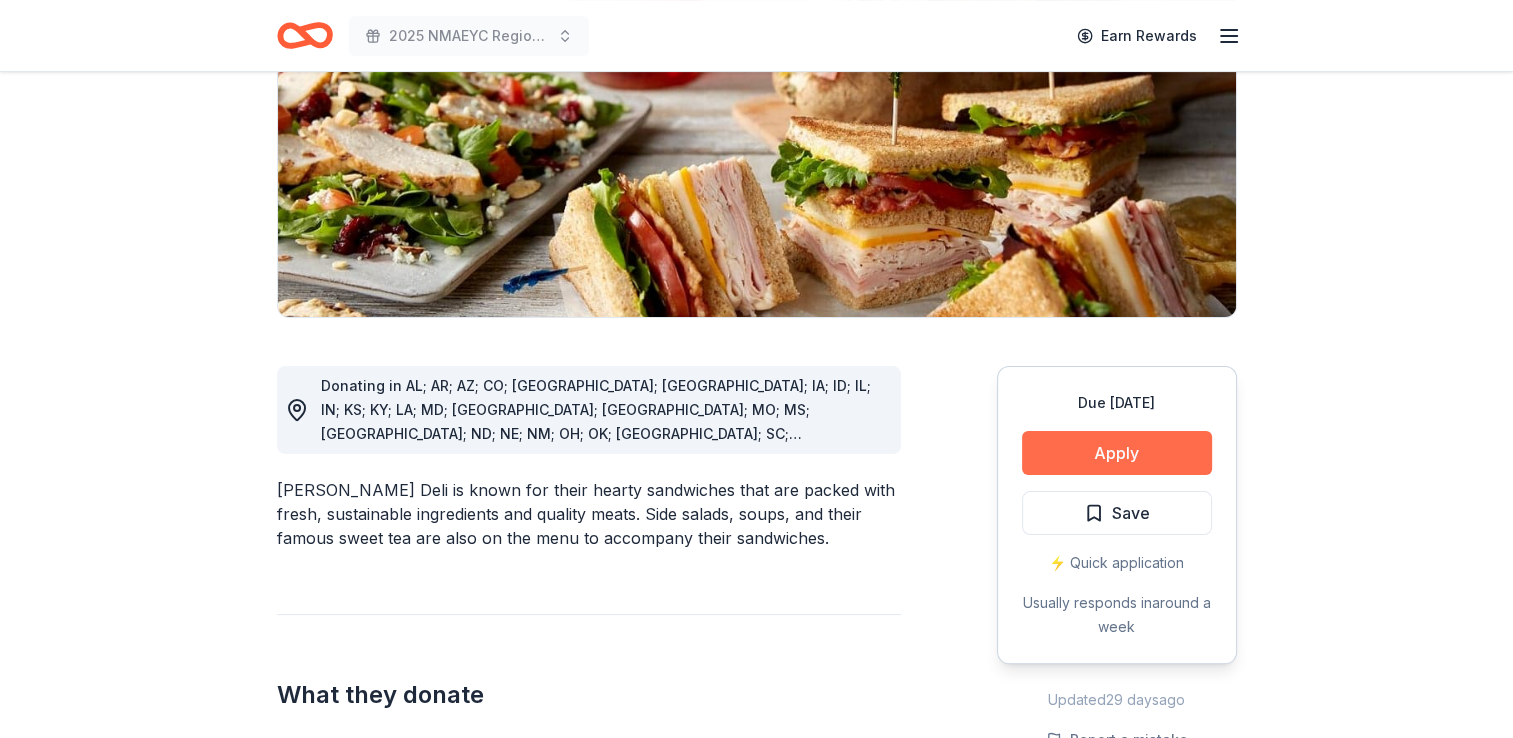 click on "Apply" at bounding box center [1117, 453] 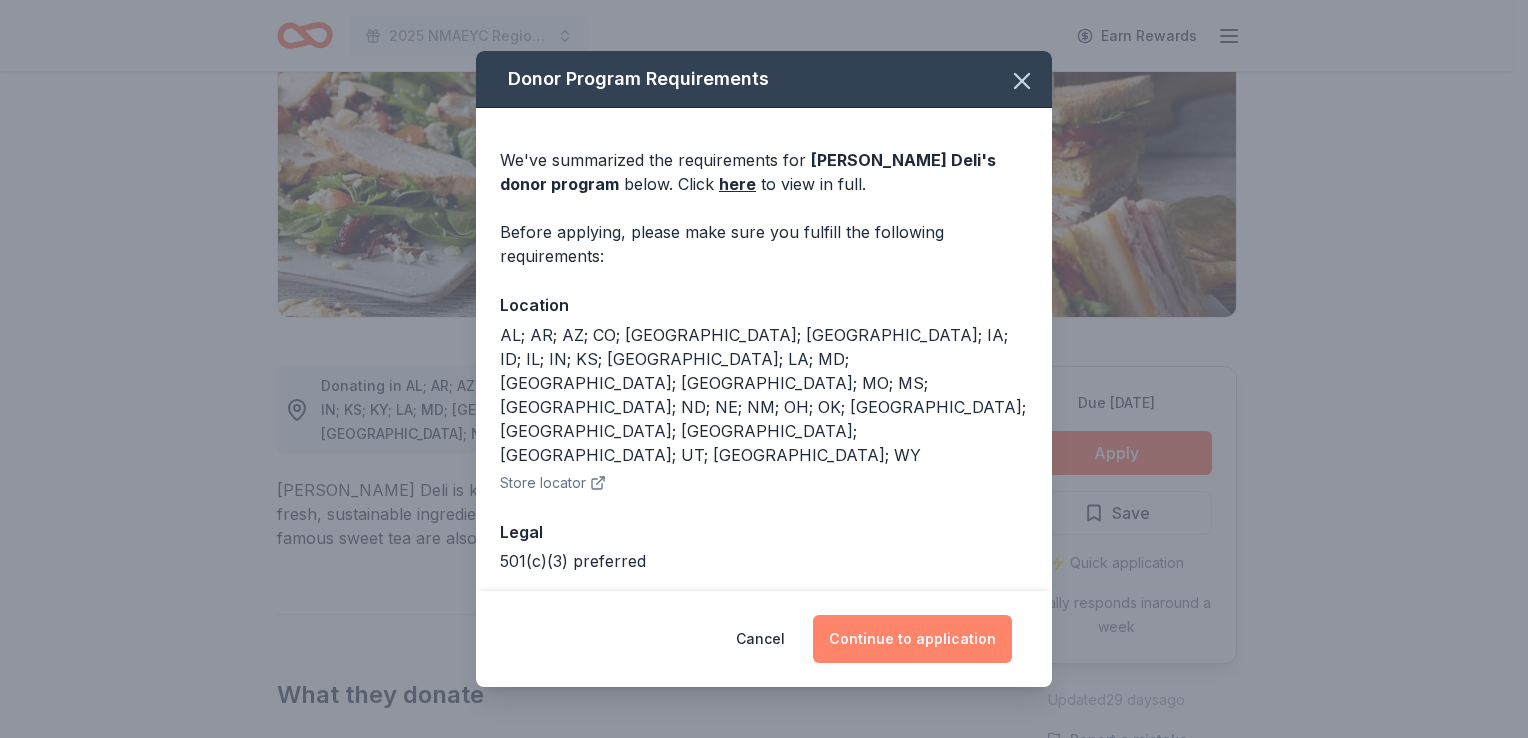click on "Continue to application" at bounding box center (912, 639) 